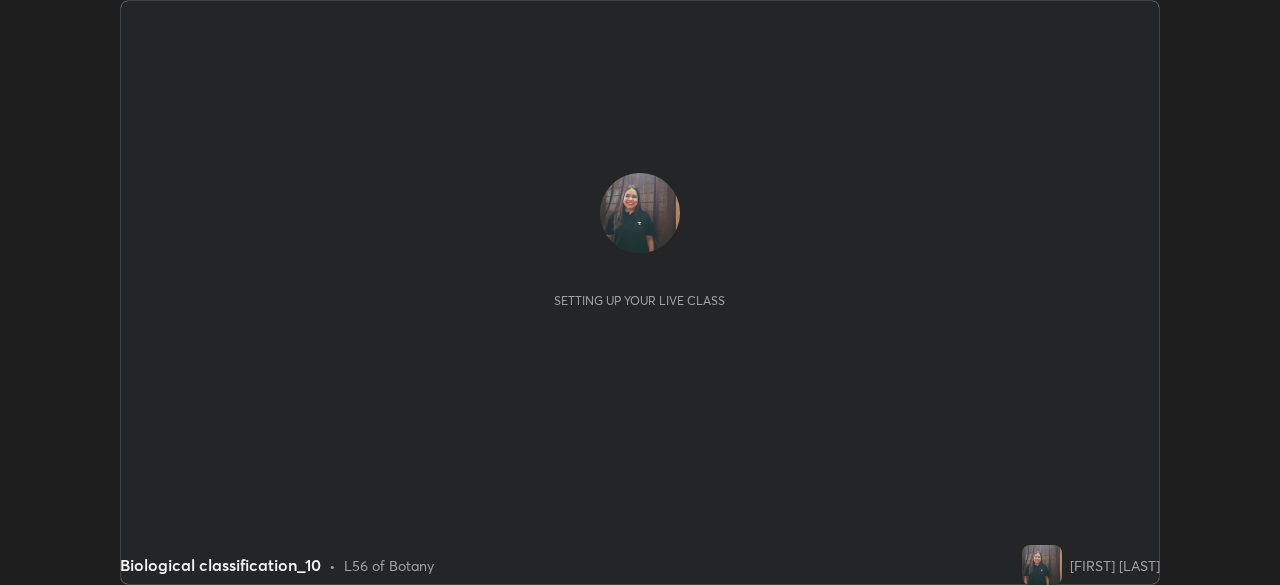 scroll, scrollTop: 0, scrollLeft: 0, axis: both 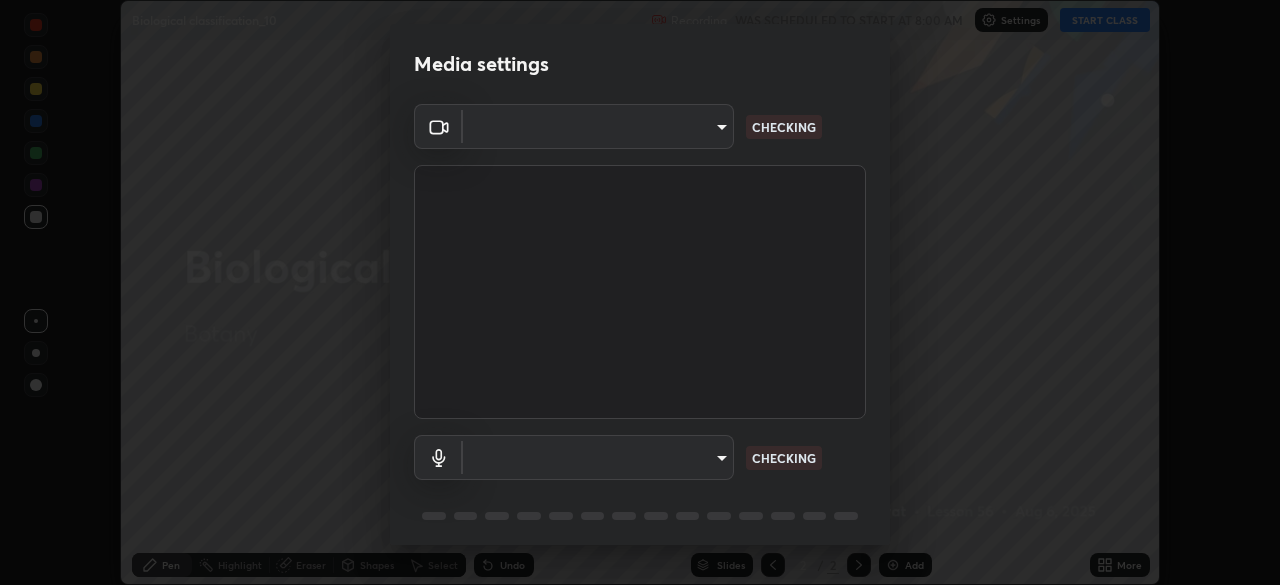 type on "e935e90e6c1ab5daa0dcc92e8481b2929d3357ce8b6dafce0a80e6d5474c7f03" 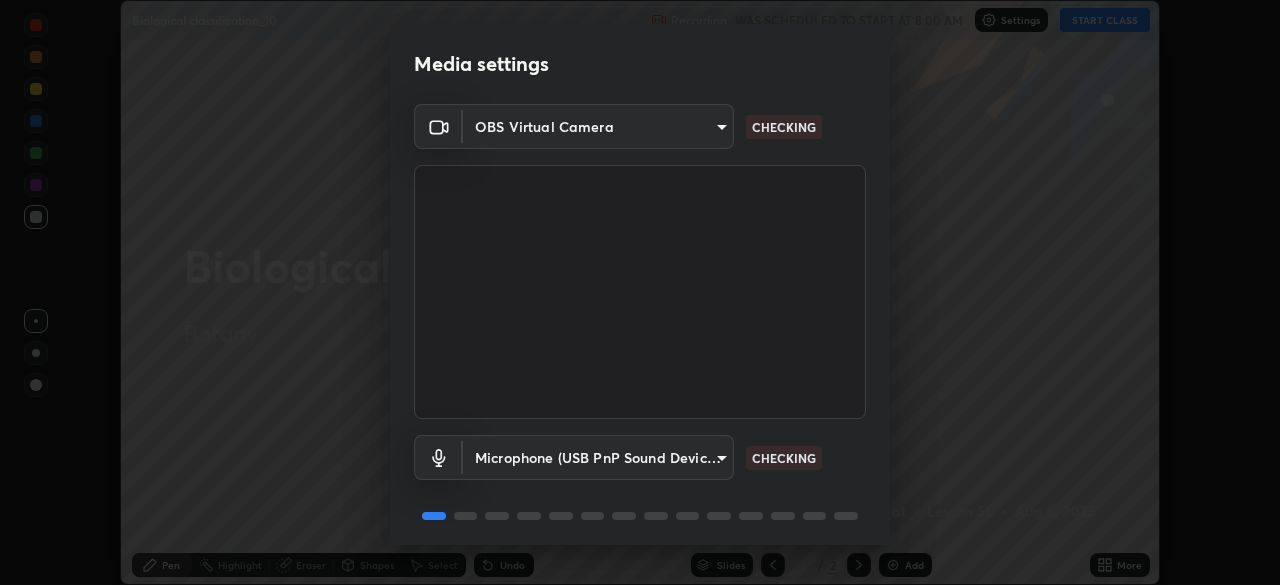 scroll, scrollTop: 70, scrollLeft: 0, axis: vertical 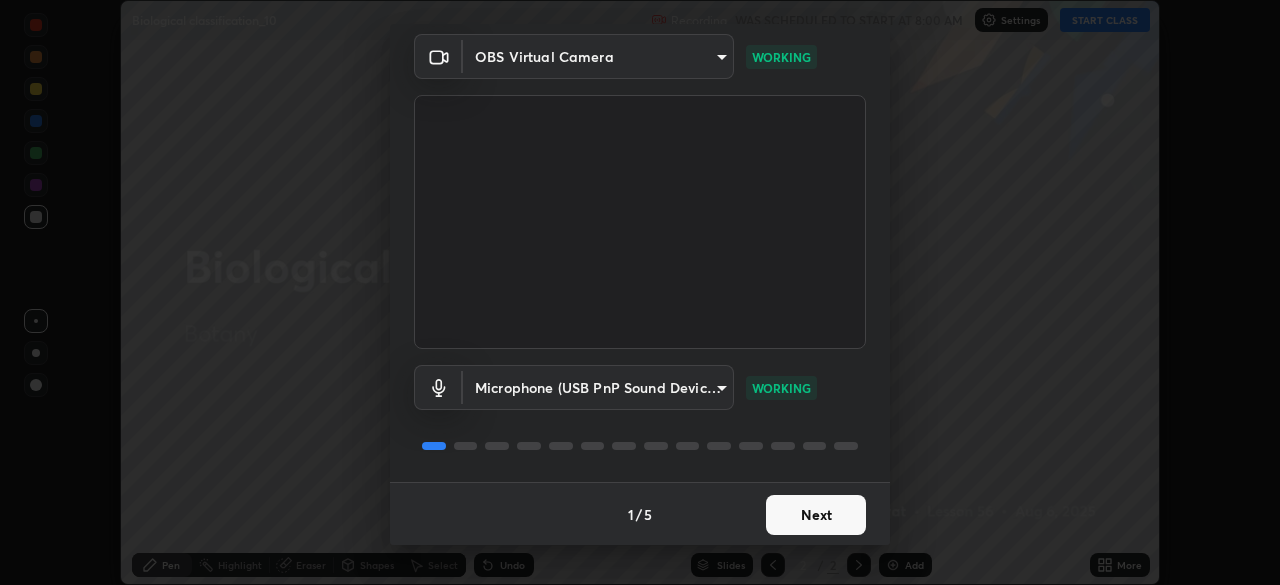 click on "Next" at bounding box center [816, 515] 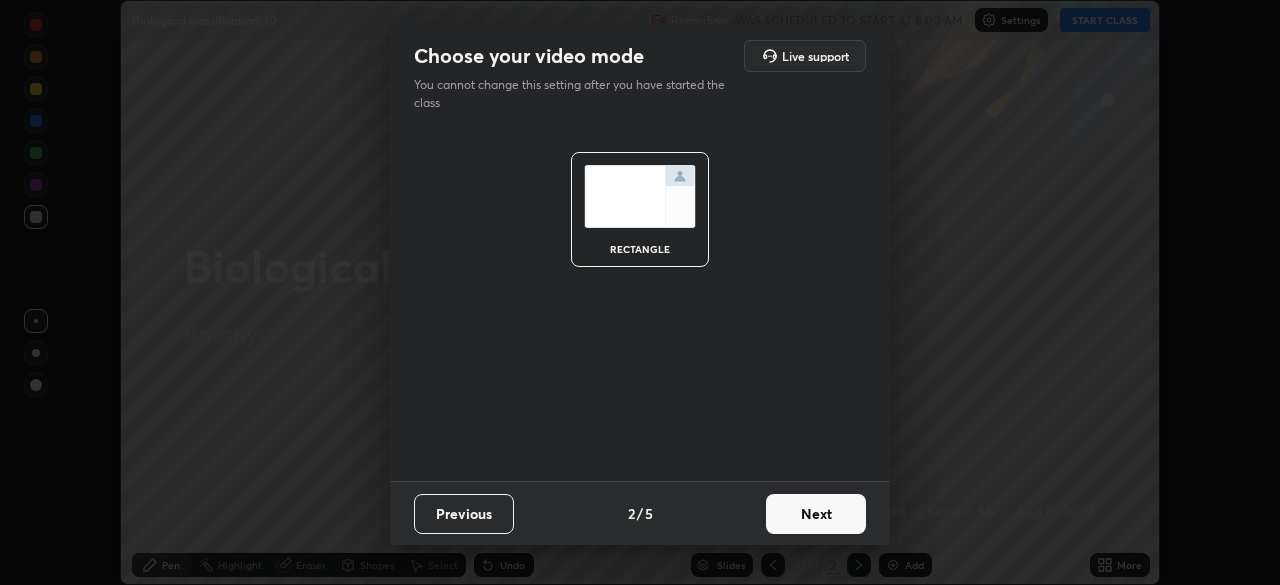 click on "Next" at bounding box center (816, 514) 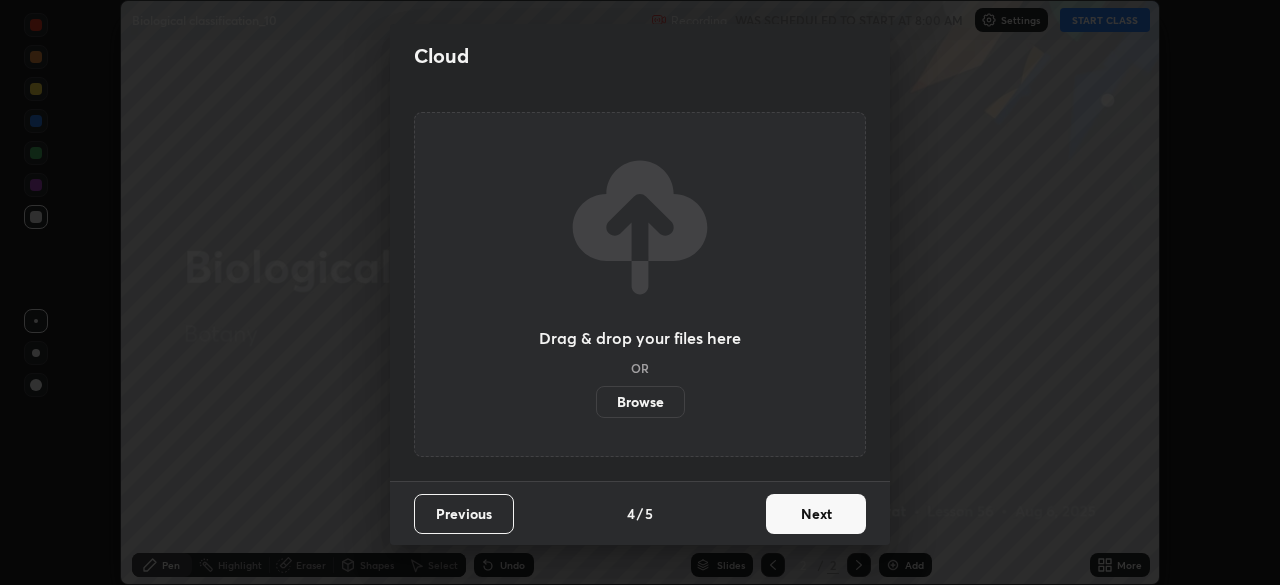 click on "Next" at bounding box center [816, 514] 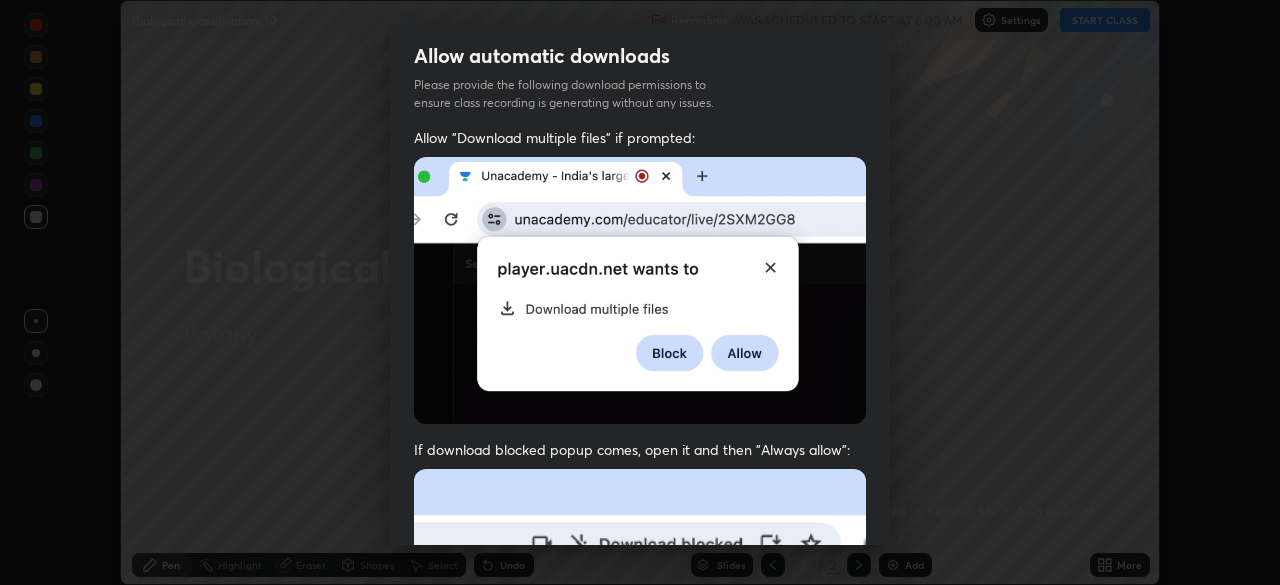 click on "Previous 5 / 5 Done" at bounding box center [640, 1002] 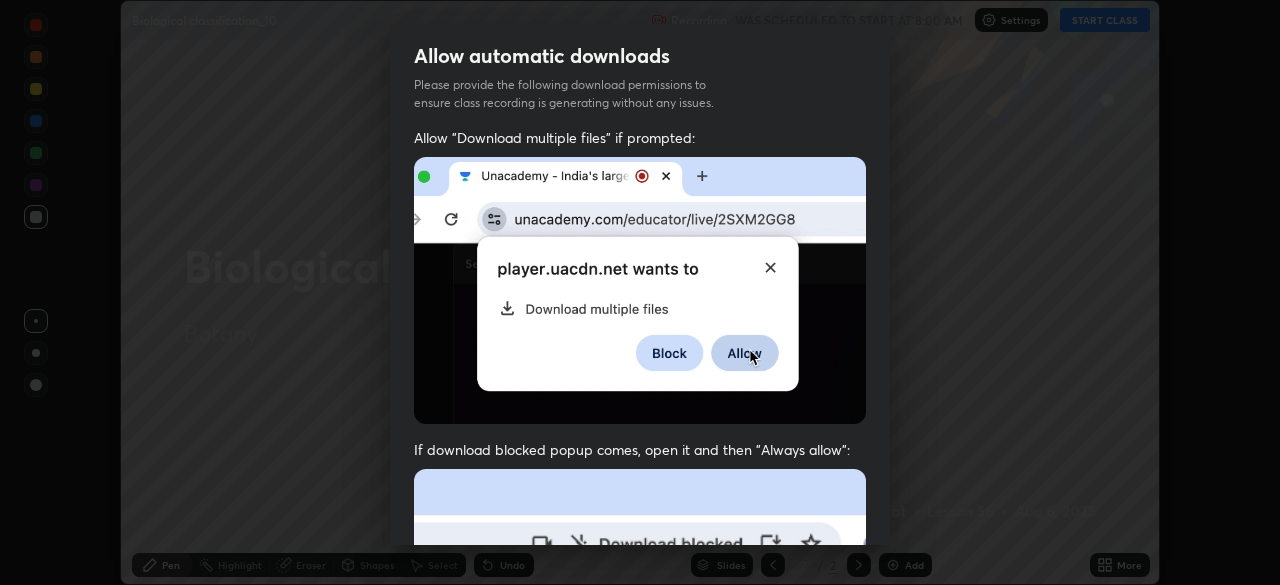 click on "Allow "Download multiple files" if prompted: If download blocked popup comes, open it and then "Always allow": I agree that if I don't provide required permissions, class recording will not be generated" at bounding box center [640, 549] 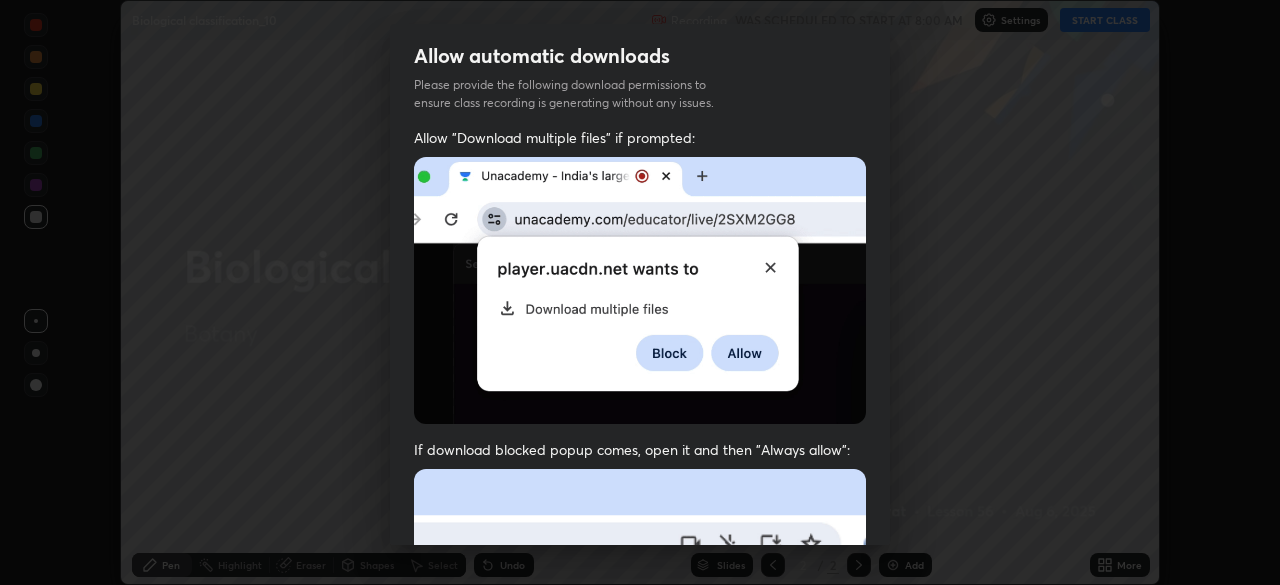 click on "I agree that if I don't provide required permissions, class recording will not be generated" at bounding box center (657, 934) 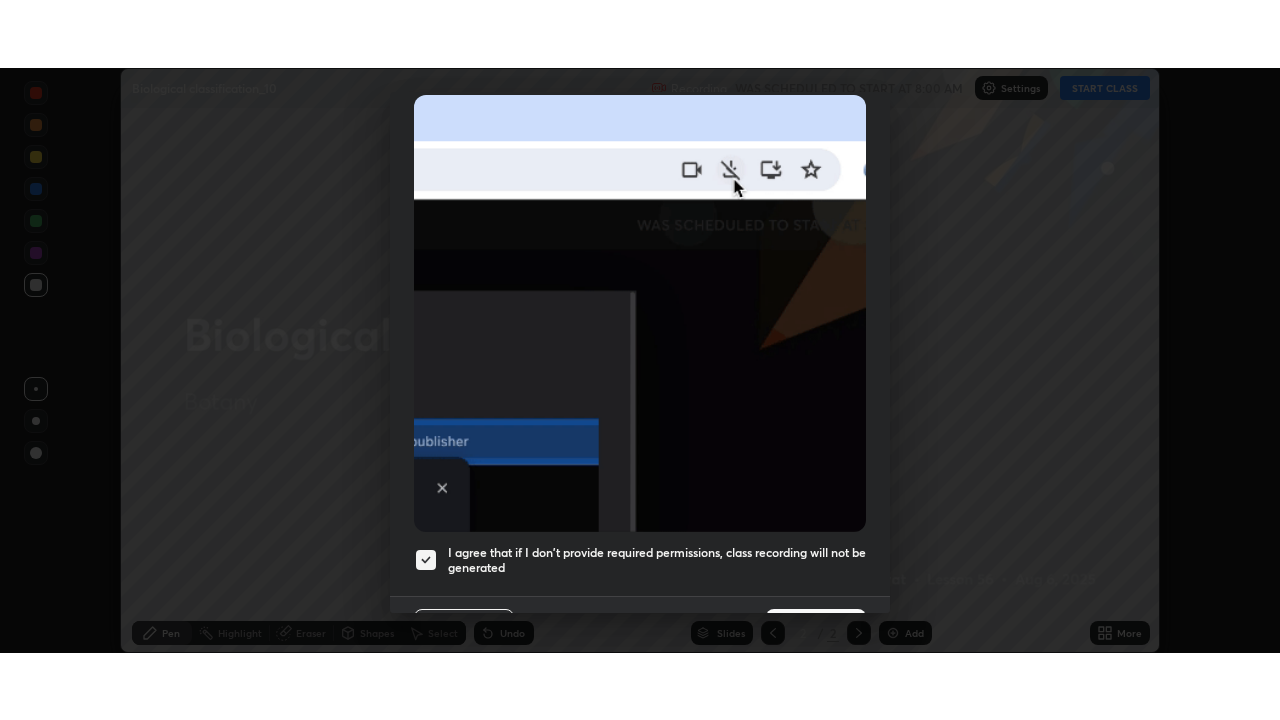 scroll, scrollTop: 478, scrollLeft: 0, axis: vertical 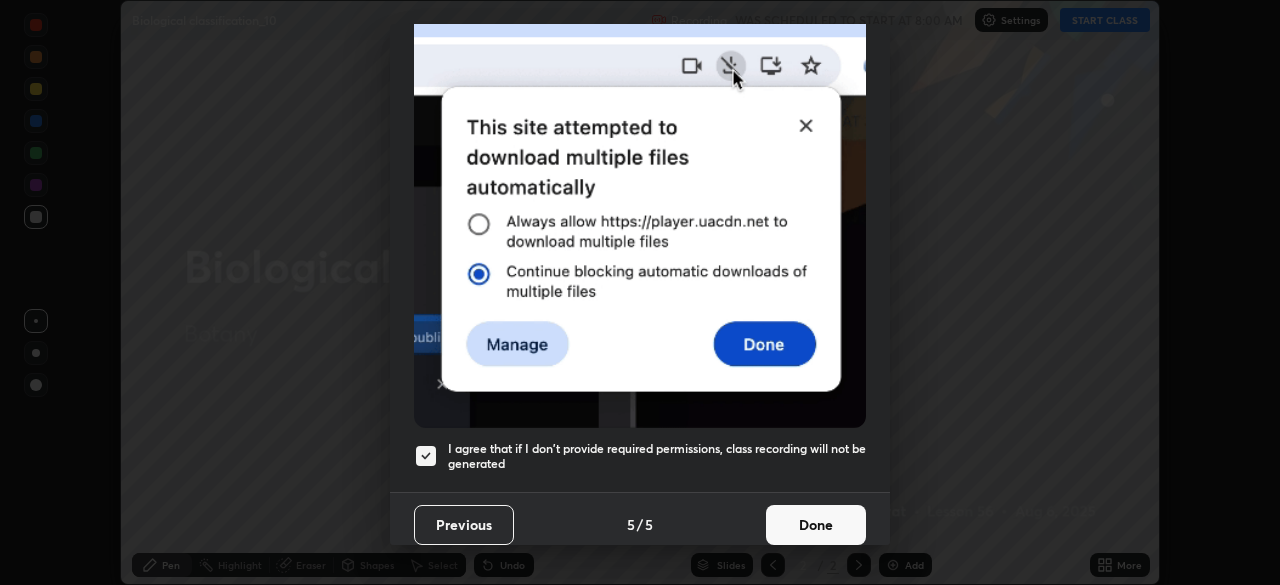 click on "Done" at bounding box center [816, 525] 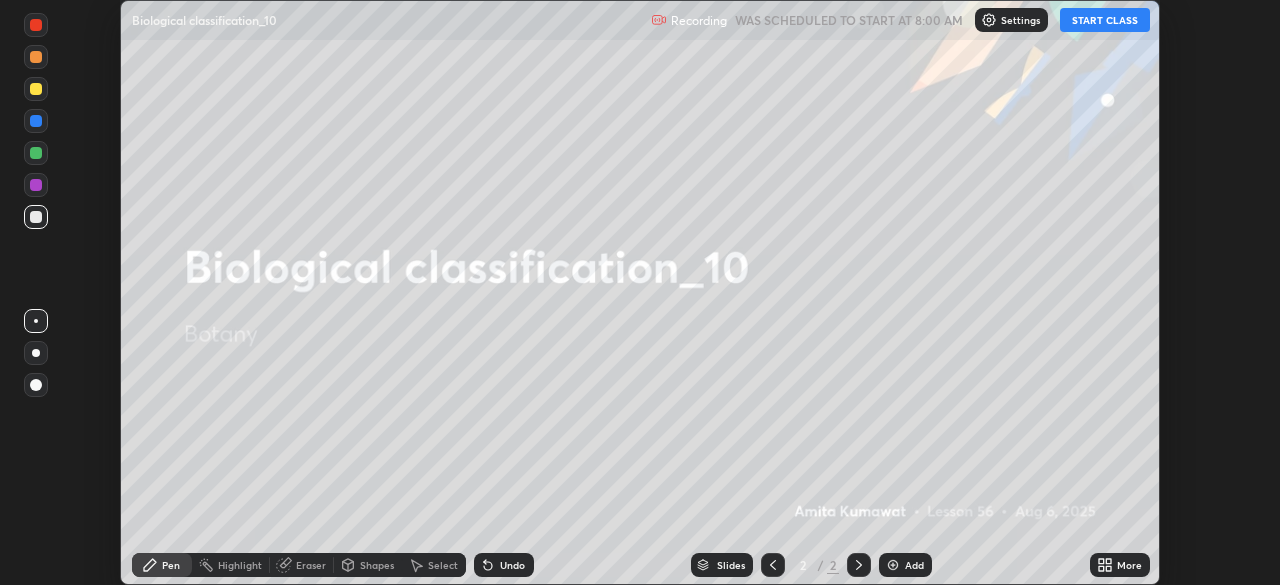 click on "START CLASS" at bounding box center (1105, 20) 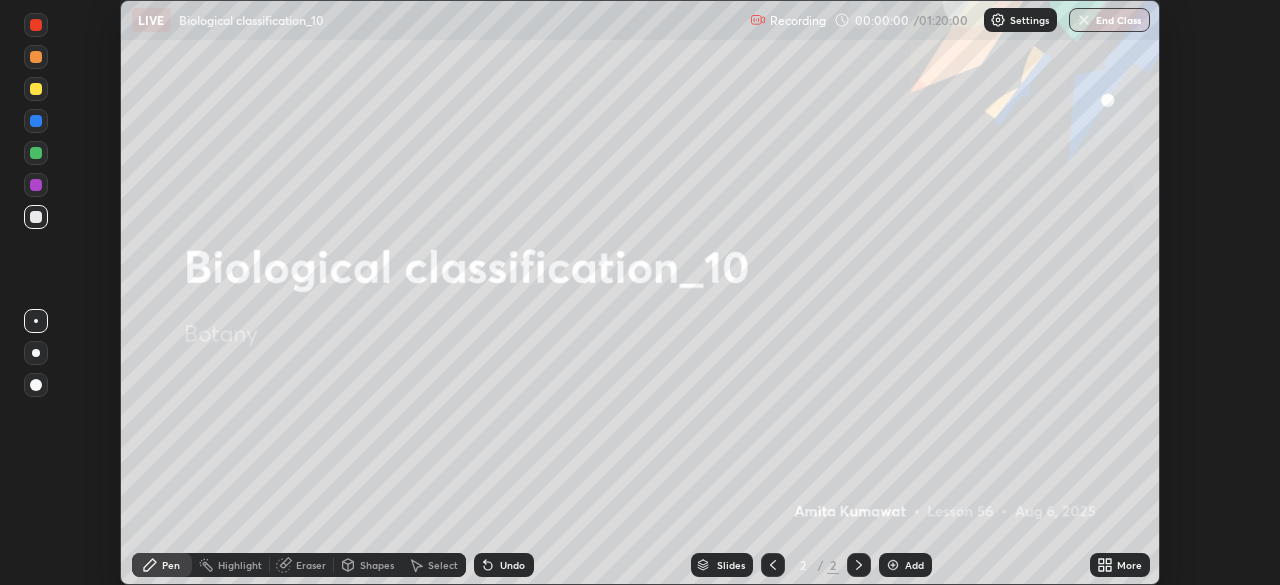 click 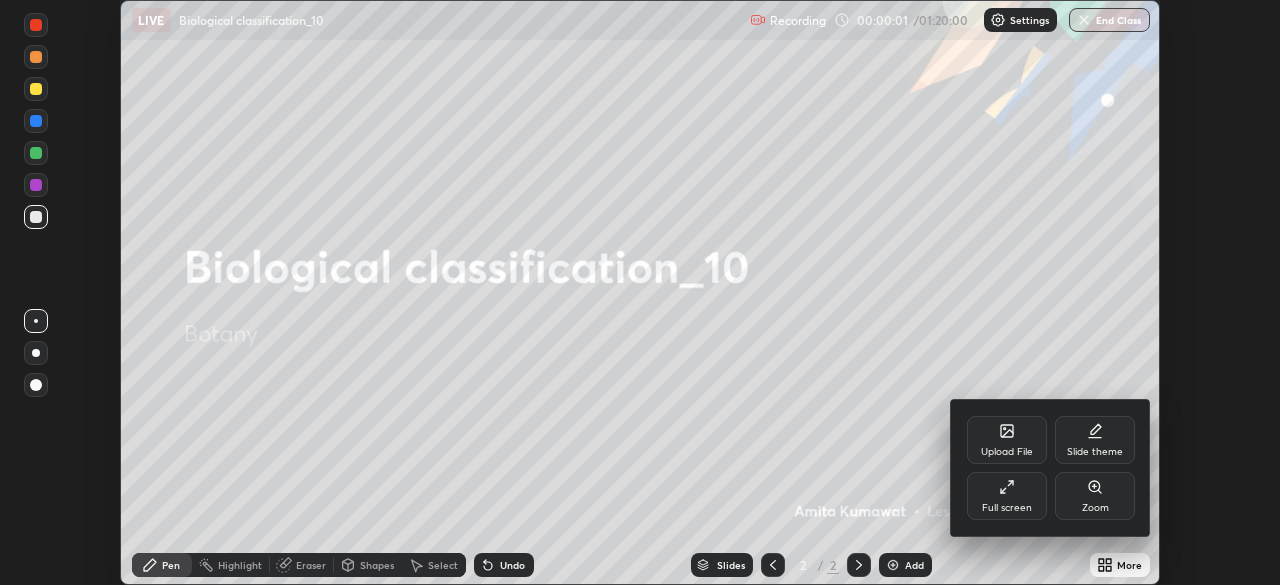 click on "Full screen" at bounding box center [1007, 508] 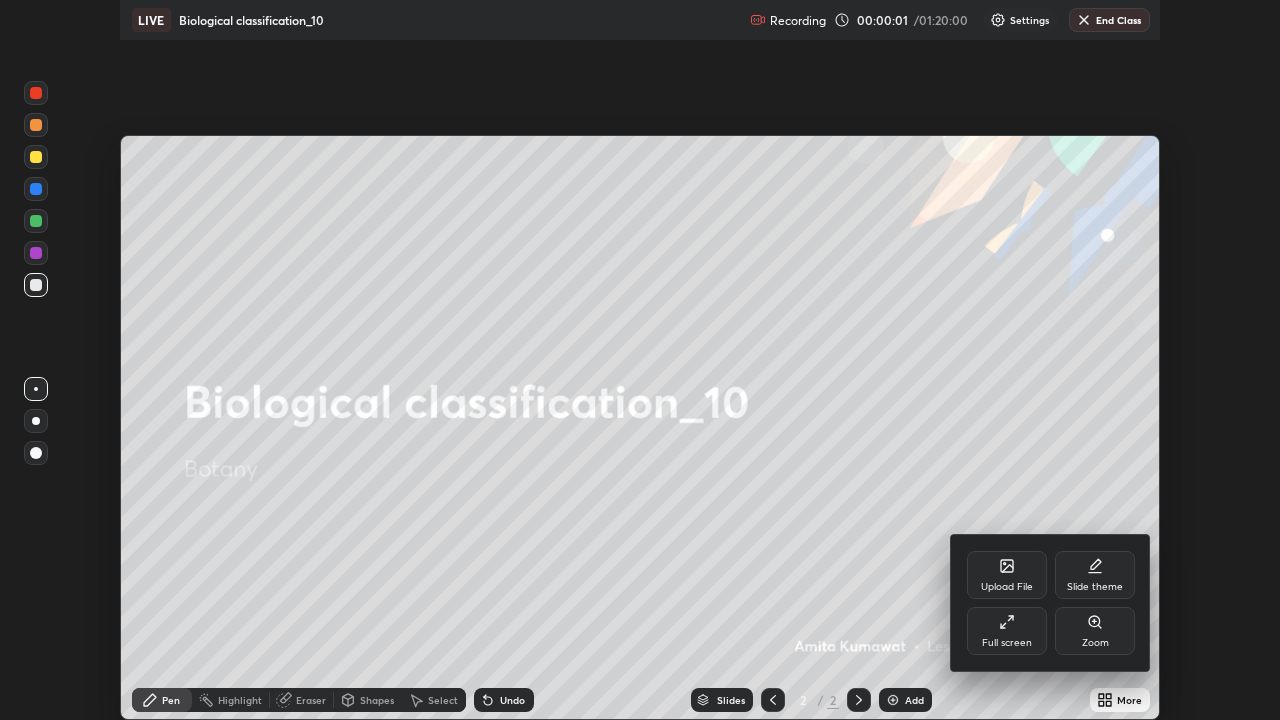 scroll, scrollTop: 99280, scrollLeft: 98720, axis: both 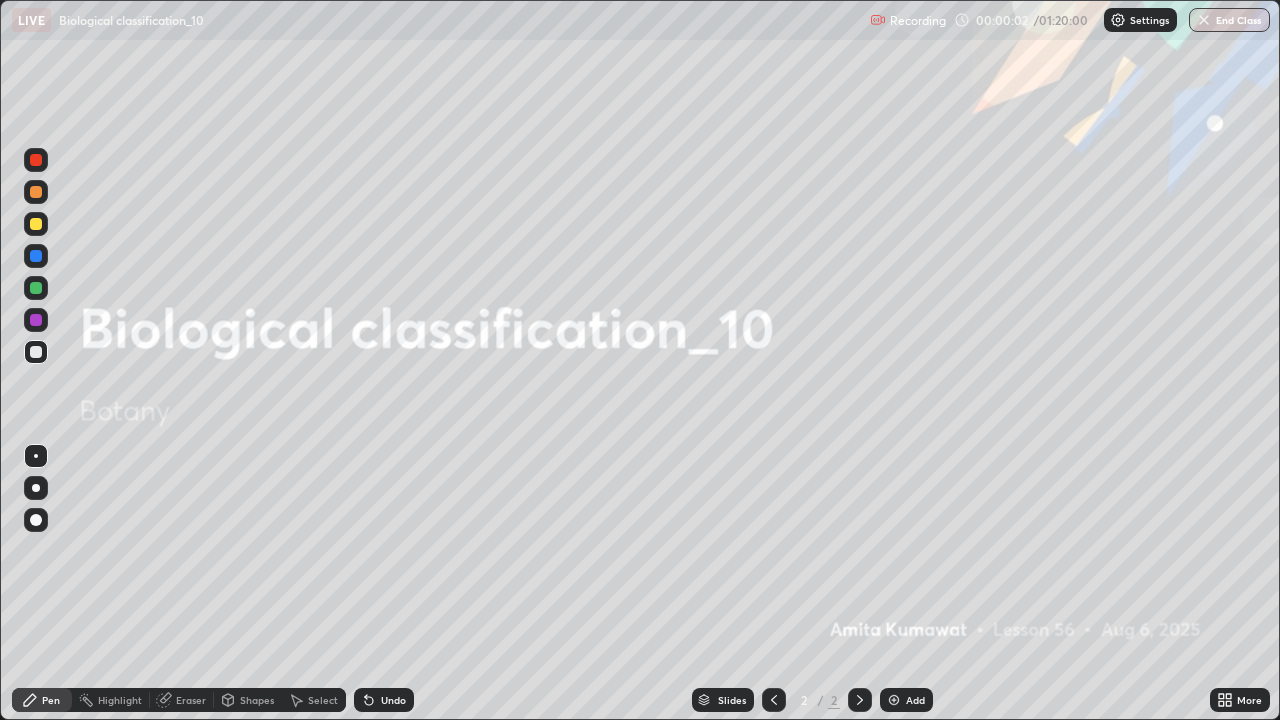 click at bounding box center [894, 700] 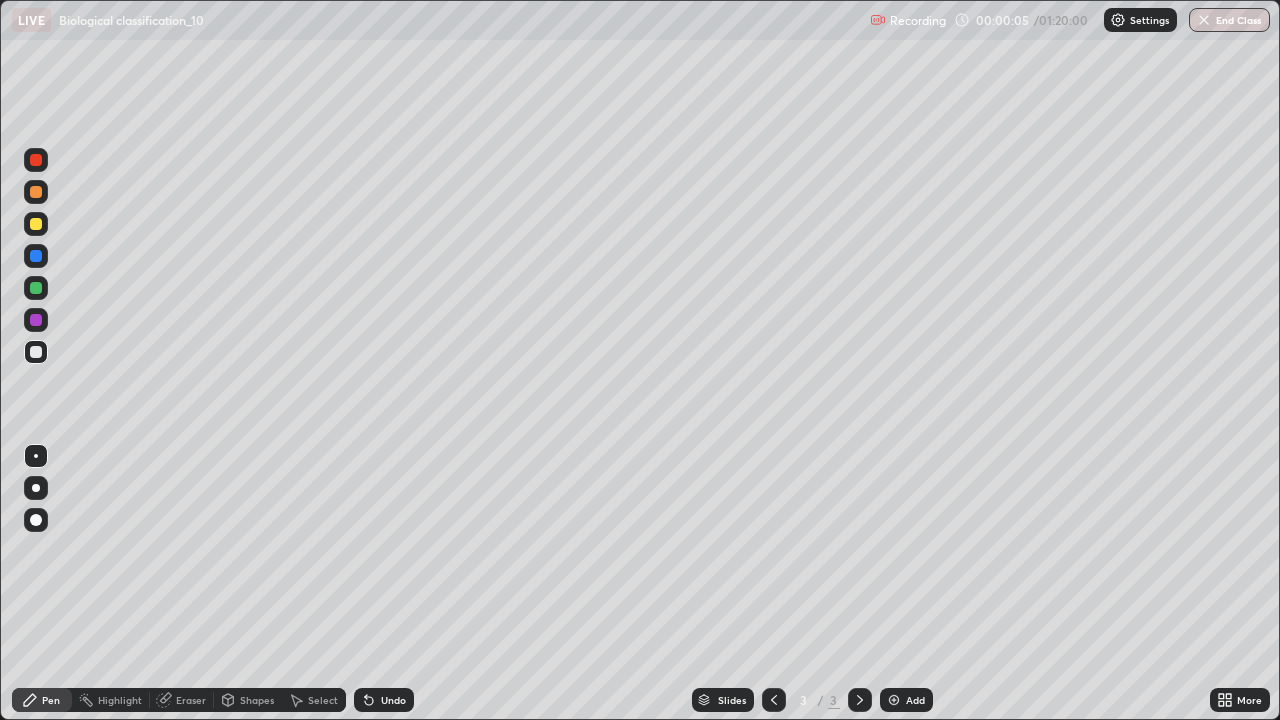 click at bounding box center [36, 488] 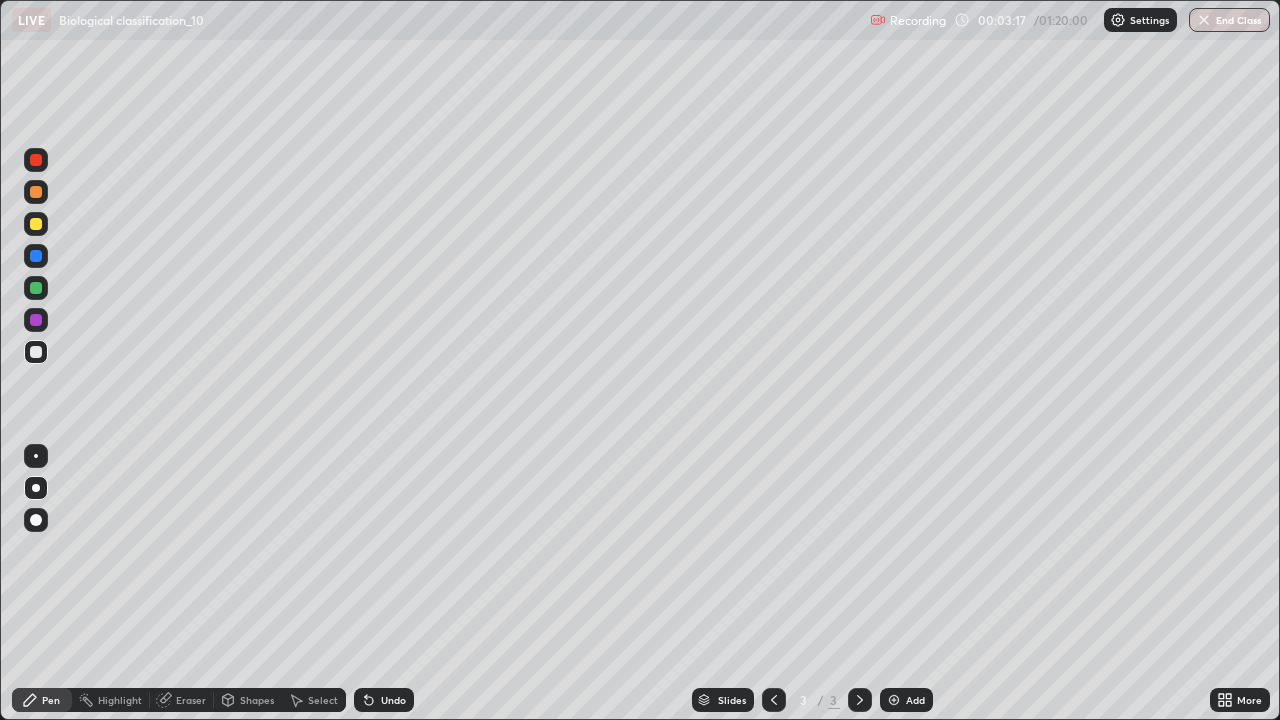 click at bounding box center (36, 320) 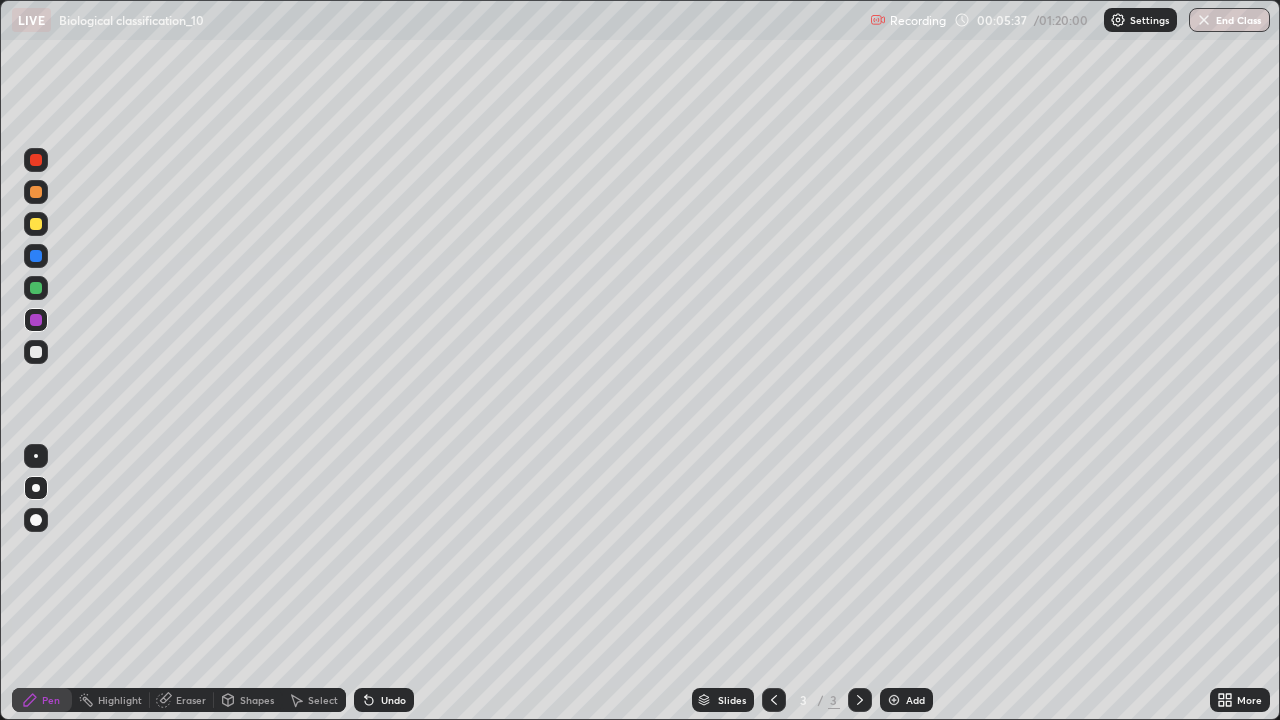 click at bounding box center (36, 288) 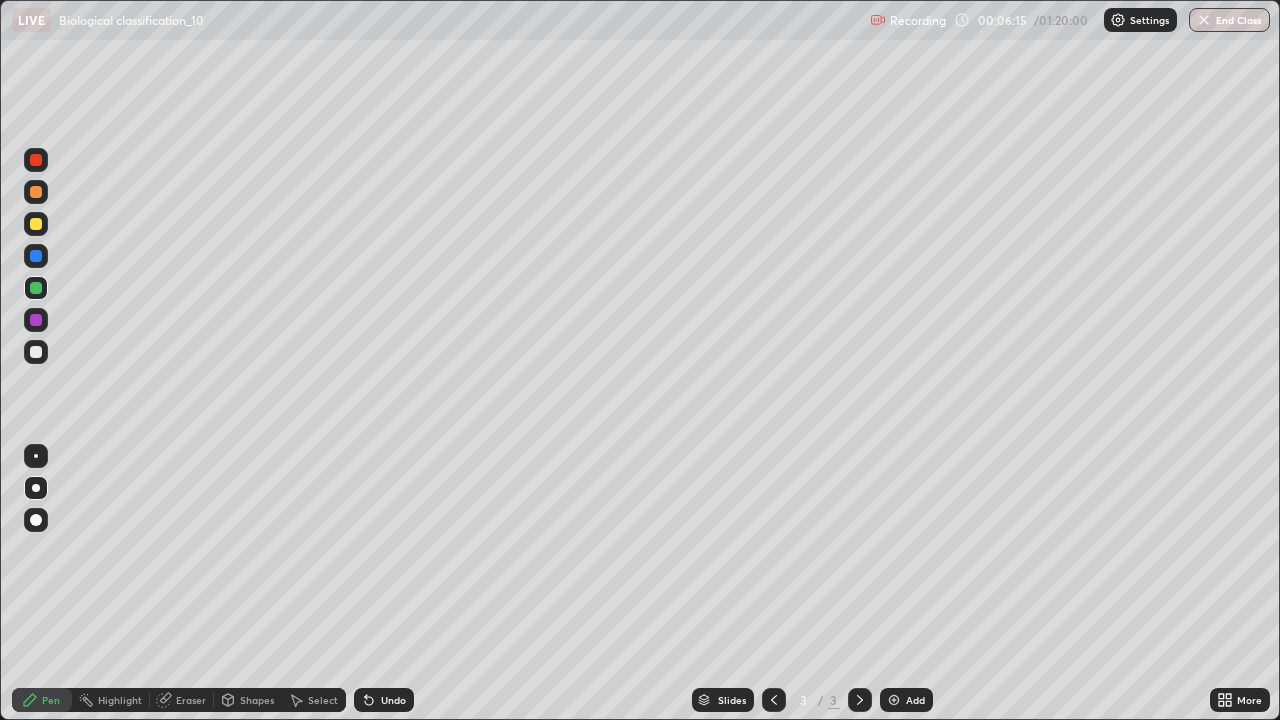 click at bounding box center [36, 320] 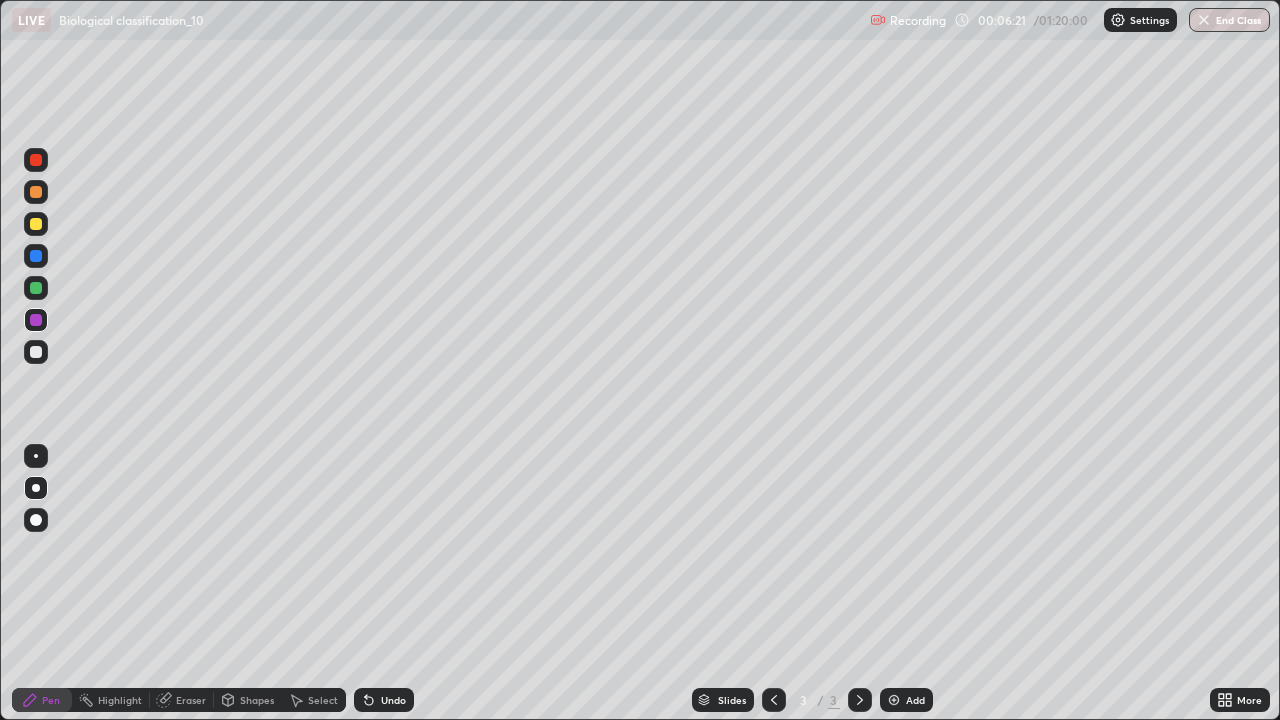 click at bounding box center (36, 224) 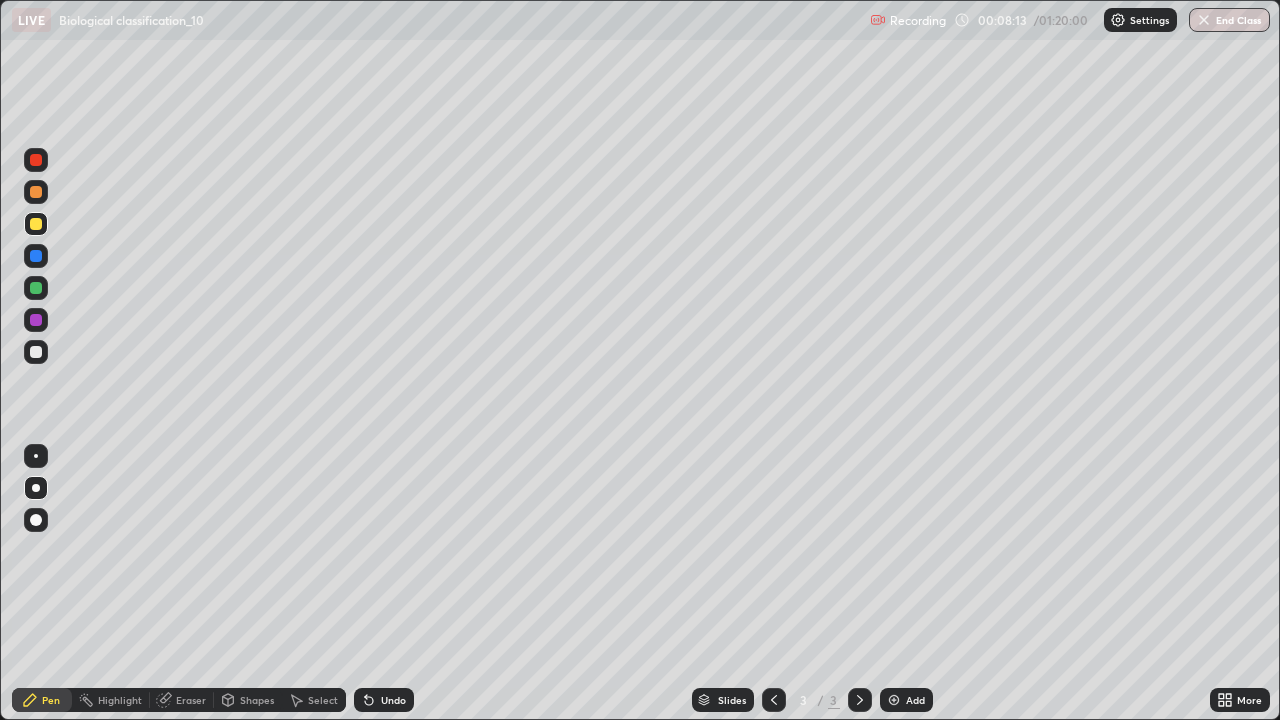 click at bounding box center [36, 320] 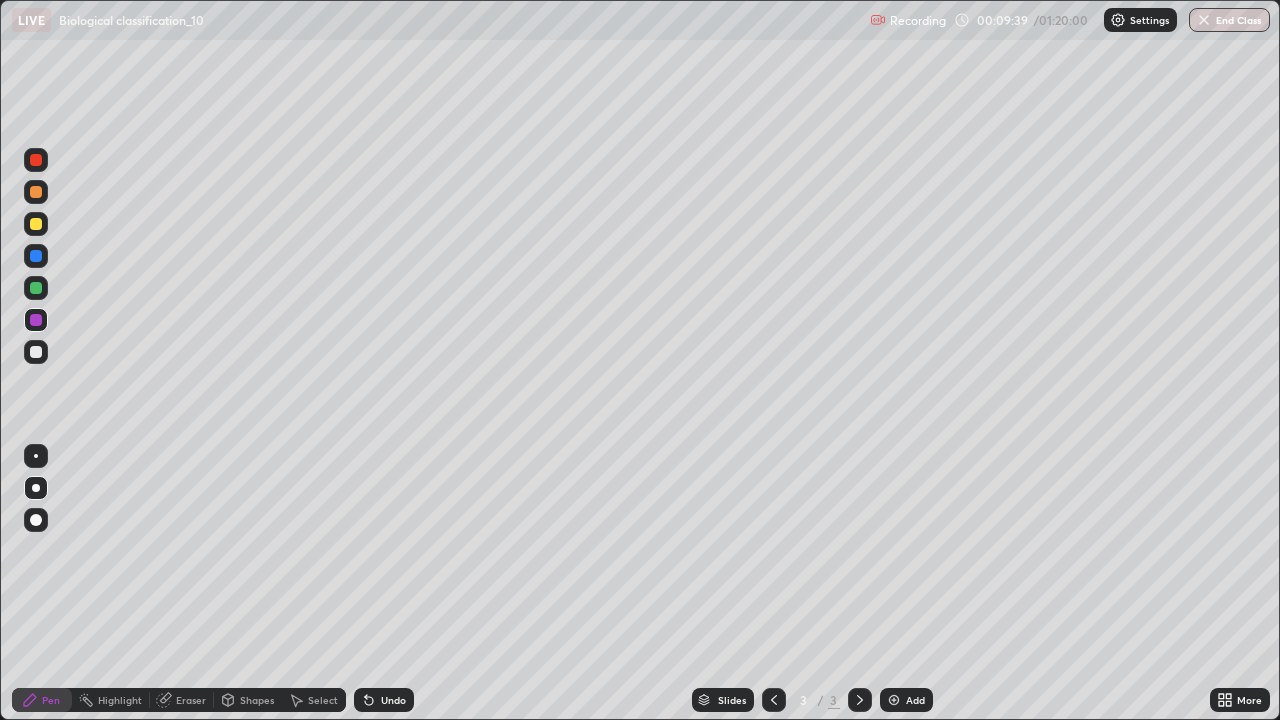 click at bounding box center [36, 256] 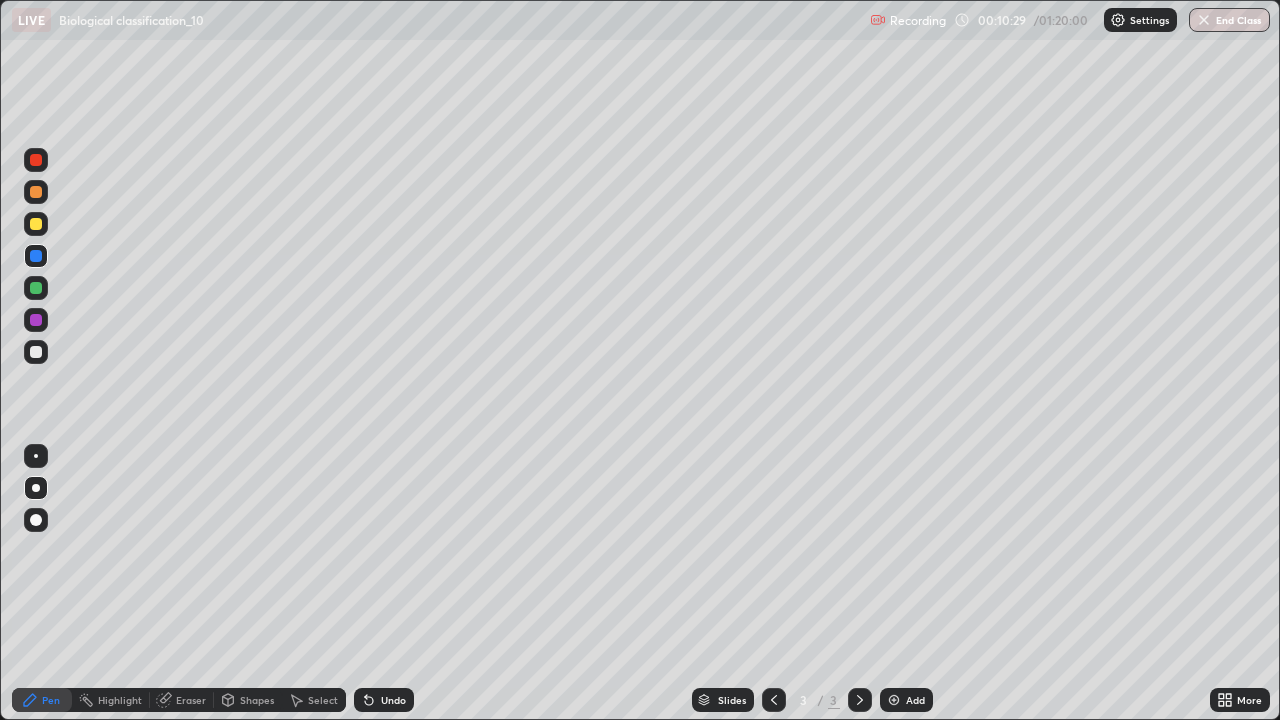 click at bounding box center [36, 288] 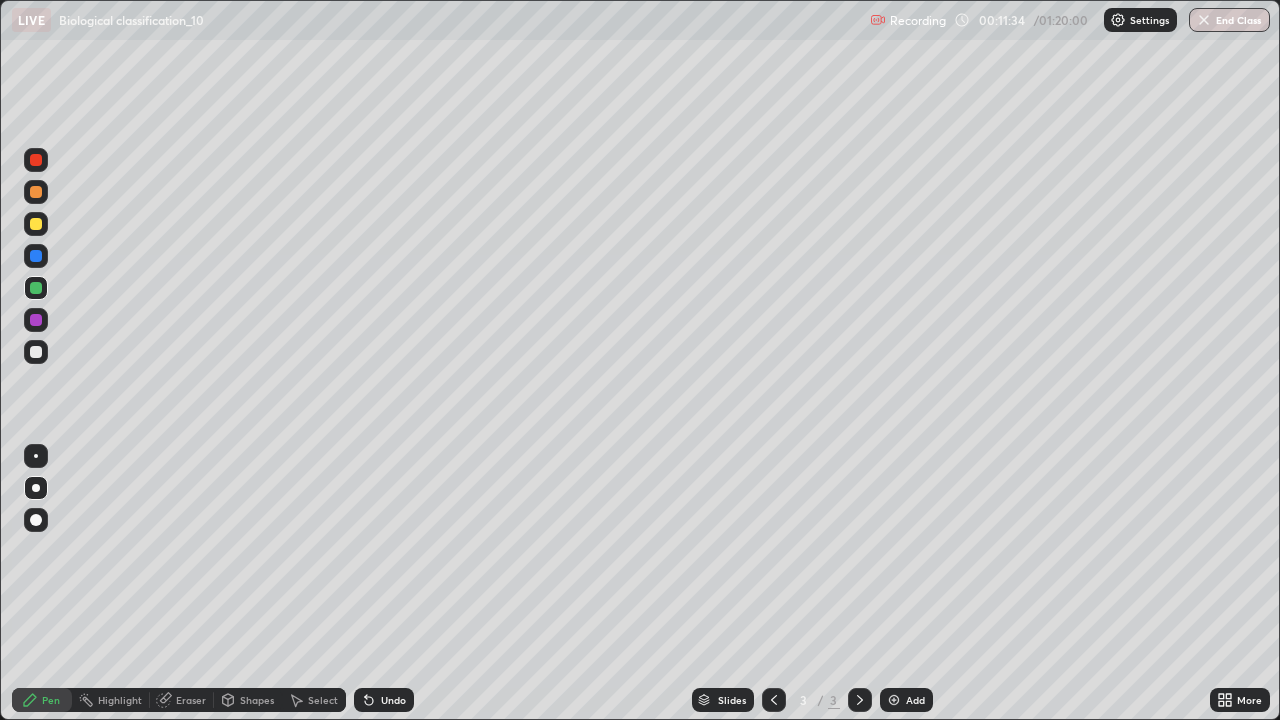 click at bounding box center [36, 320] 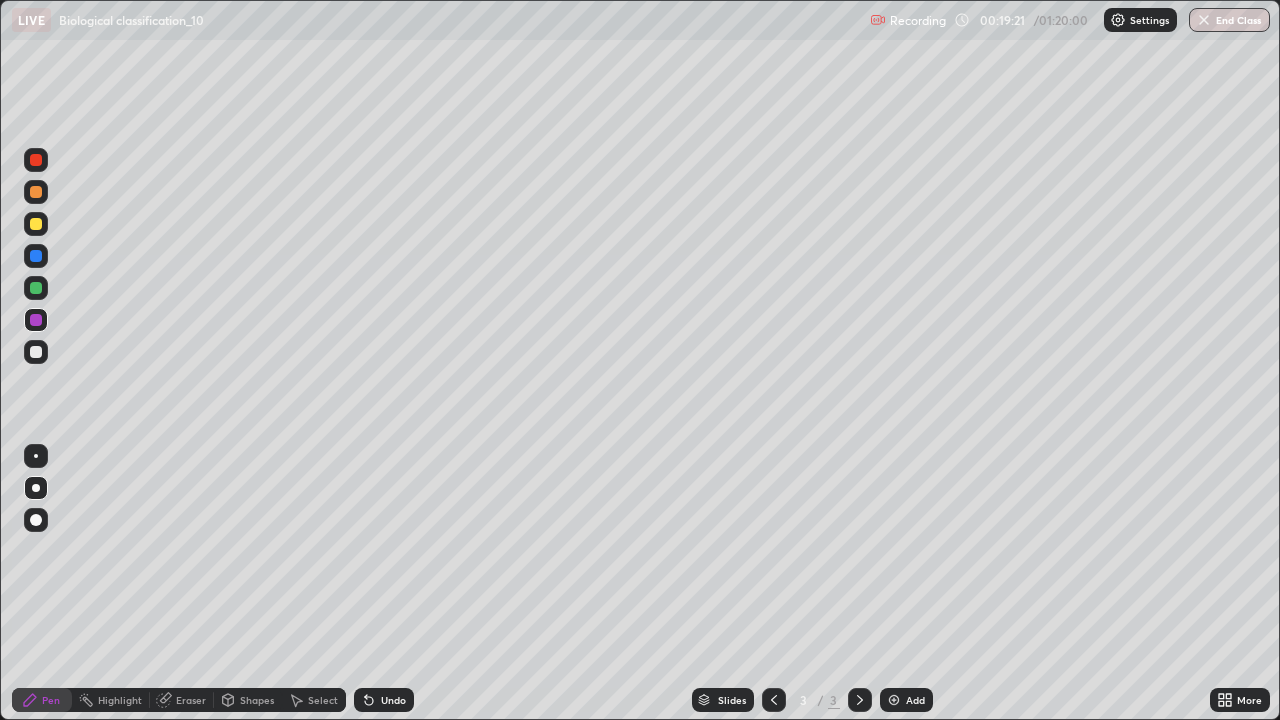 click at bounding box center (894, 700) 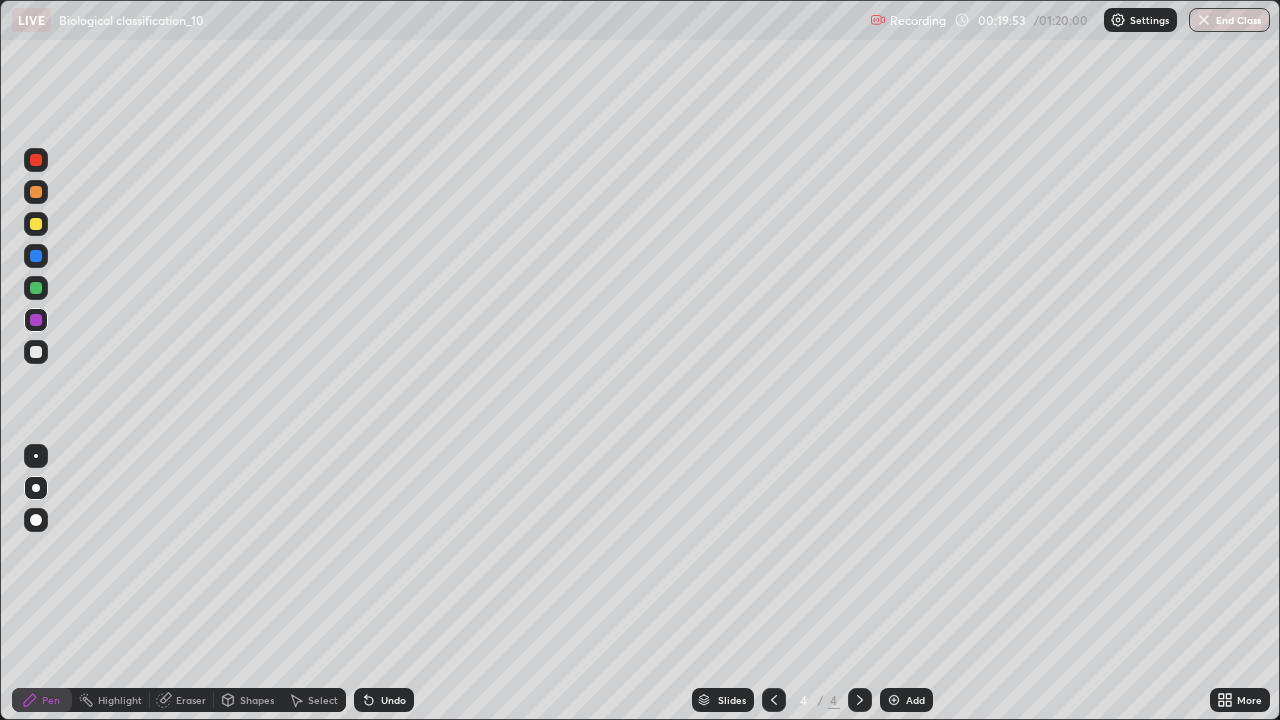 click at bounding box center [36, 224] 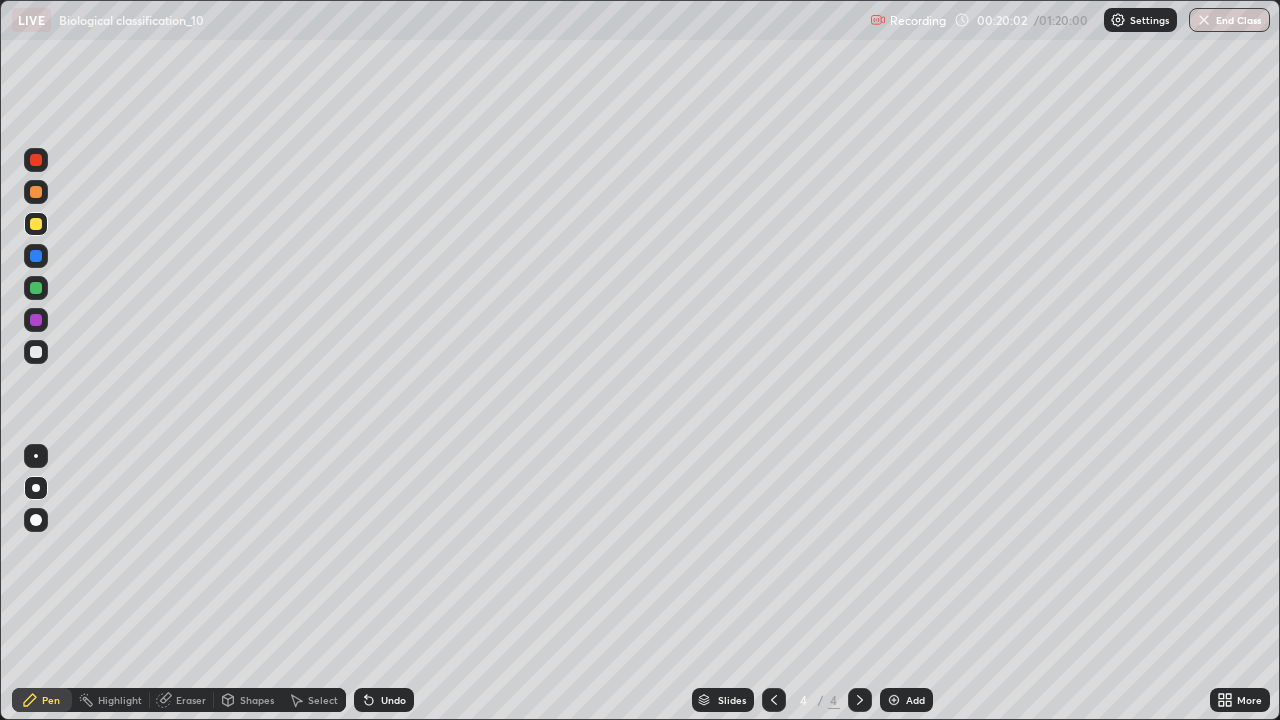 click at bounding box center (36, 352) 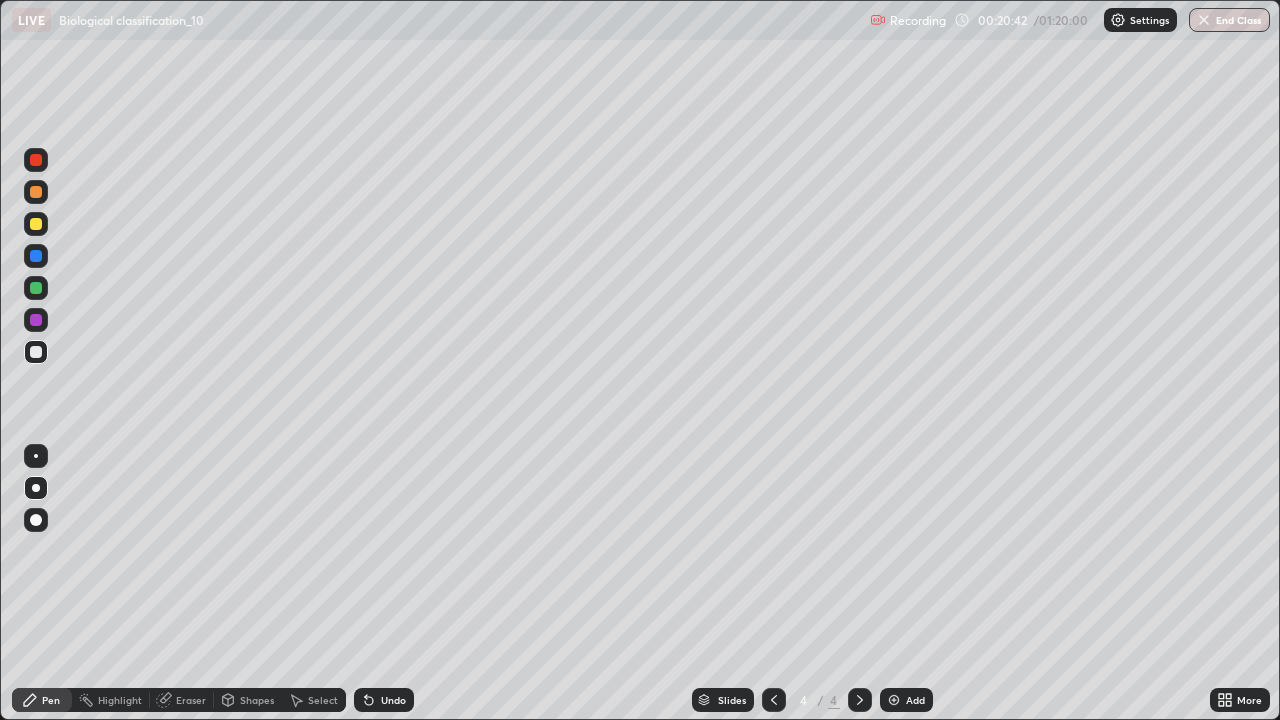 click at bounding box center (36, 224) 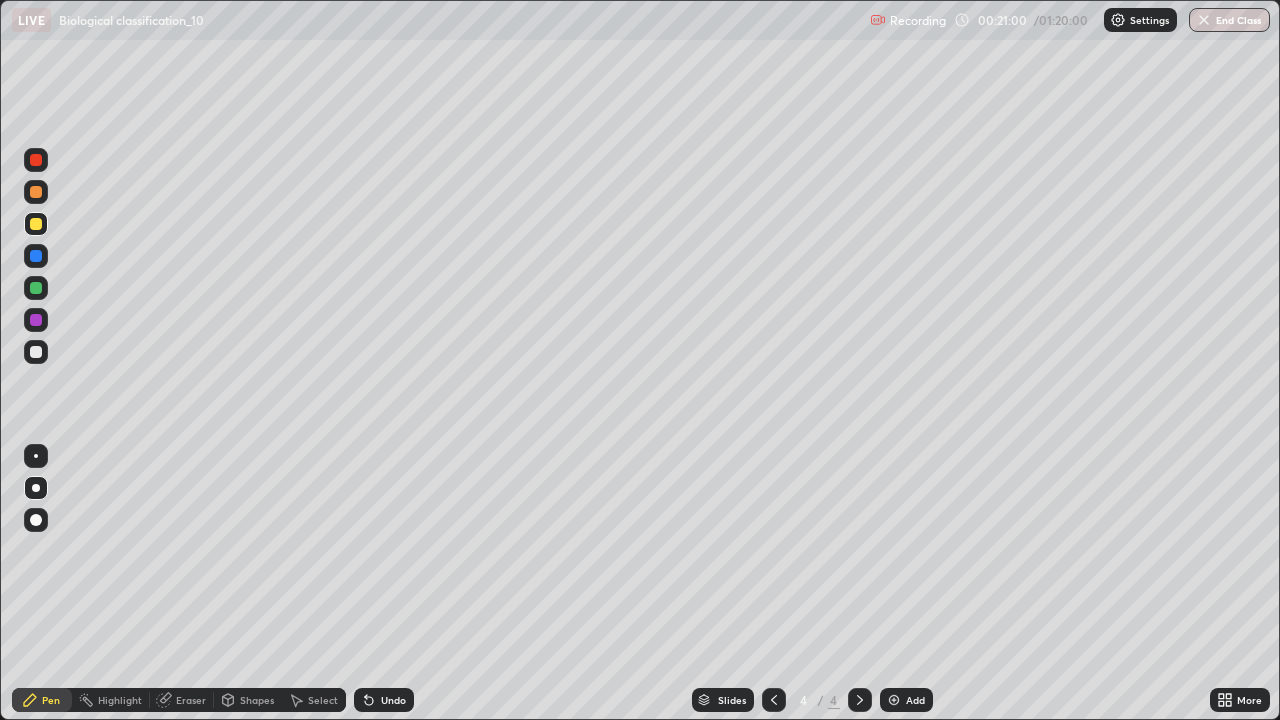 click at bounding box center (36, 352) 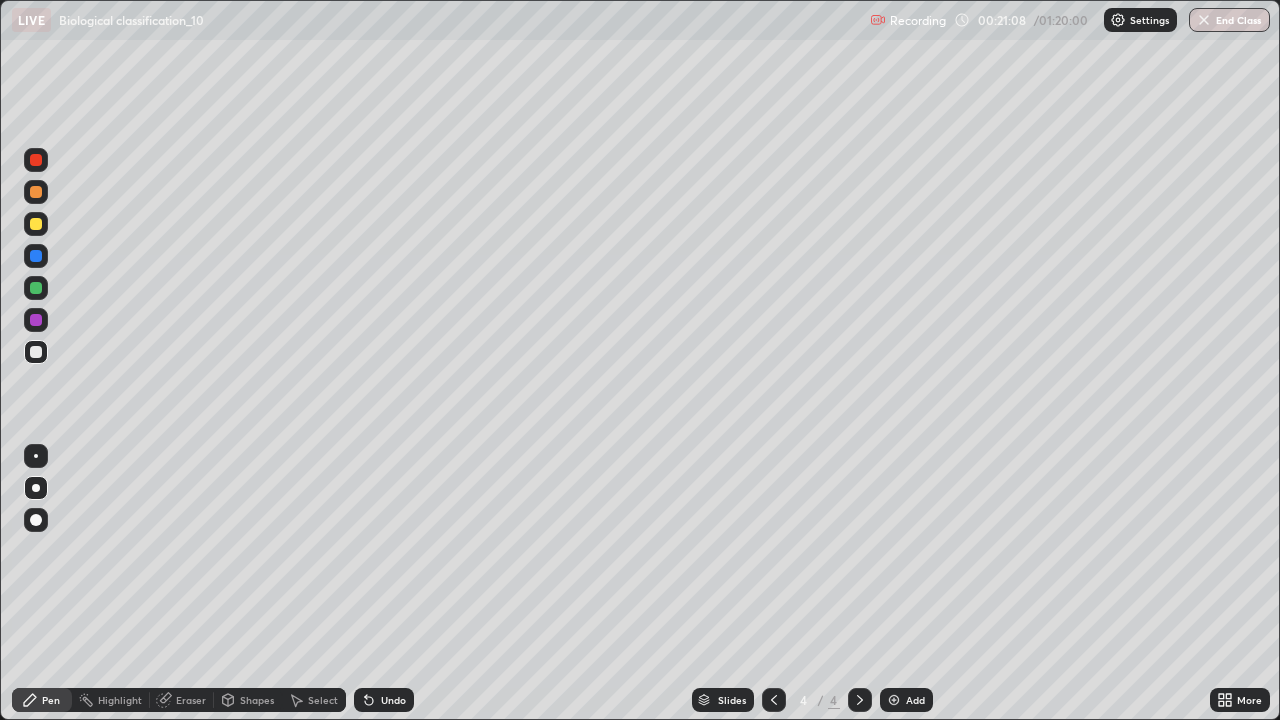 click at bounding box center [36, 224] 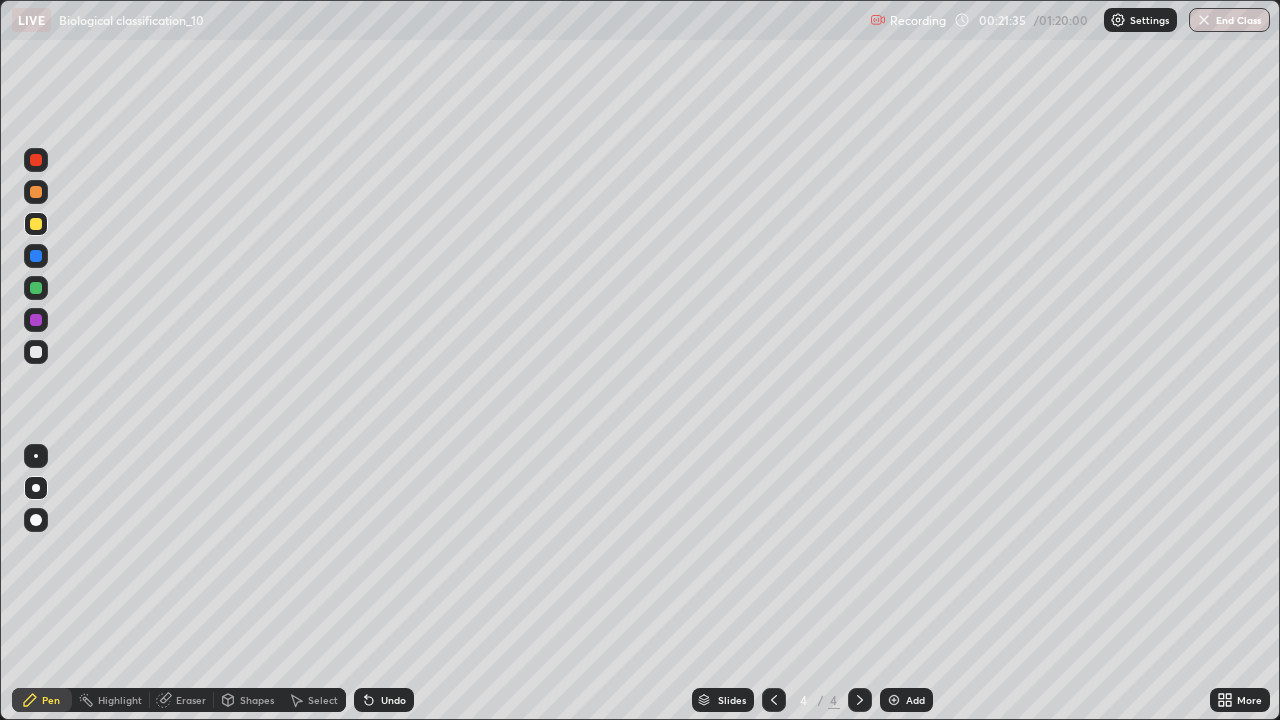 click at bounding box center (36, 320) 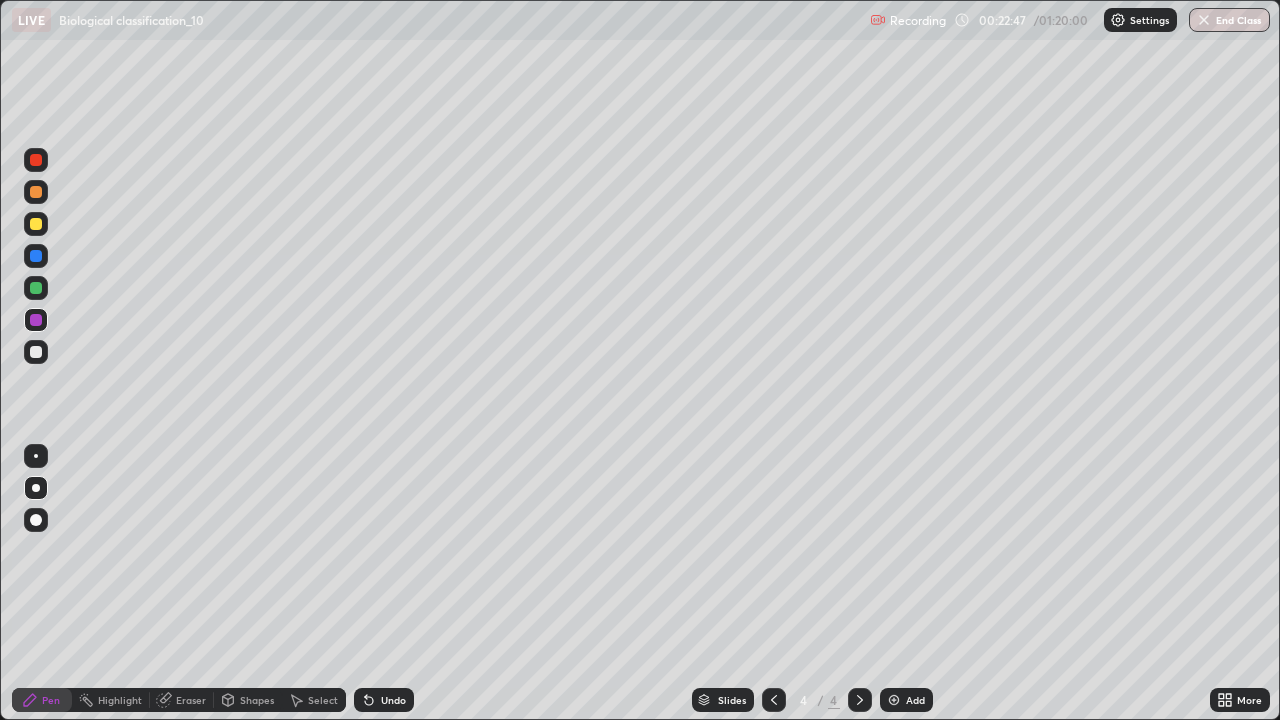 click at bounding box center [36, 352] 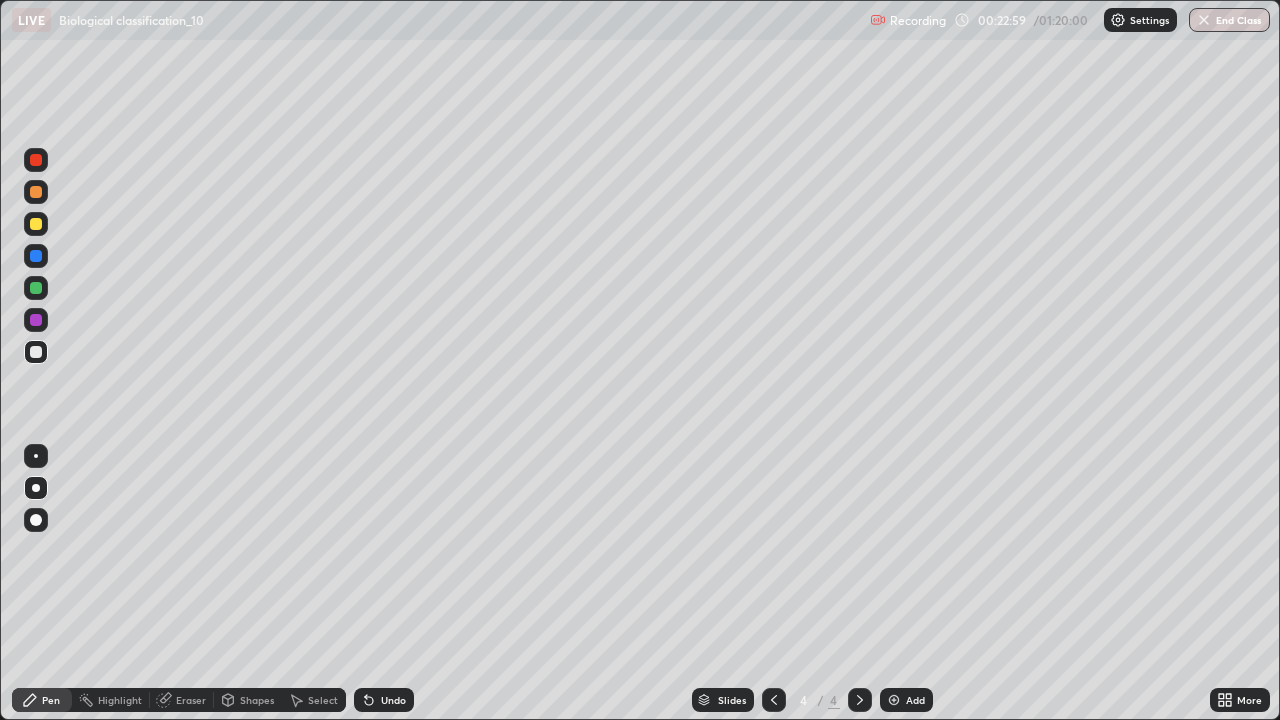click 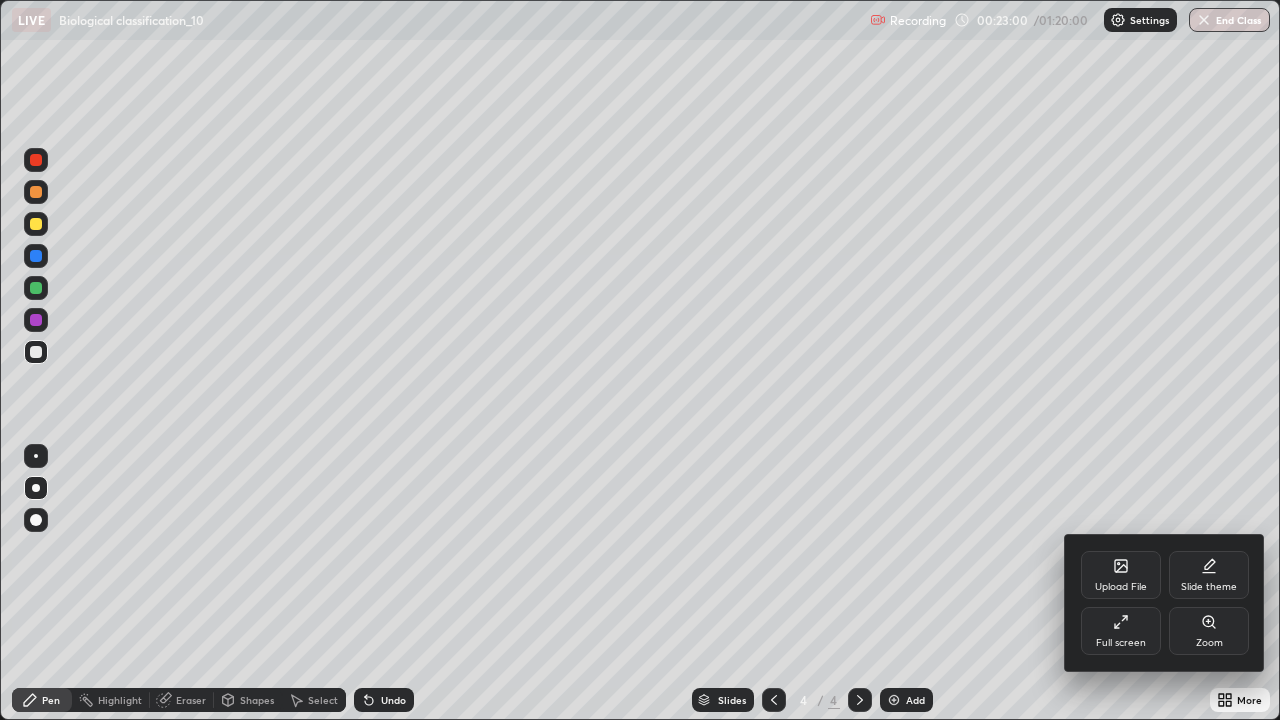 click on "Full screen" at bounding box center [1121, 631] 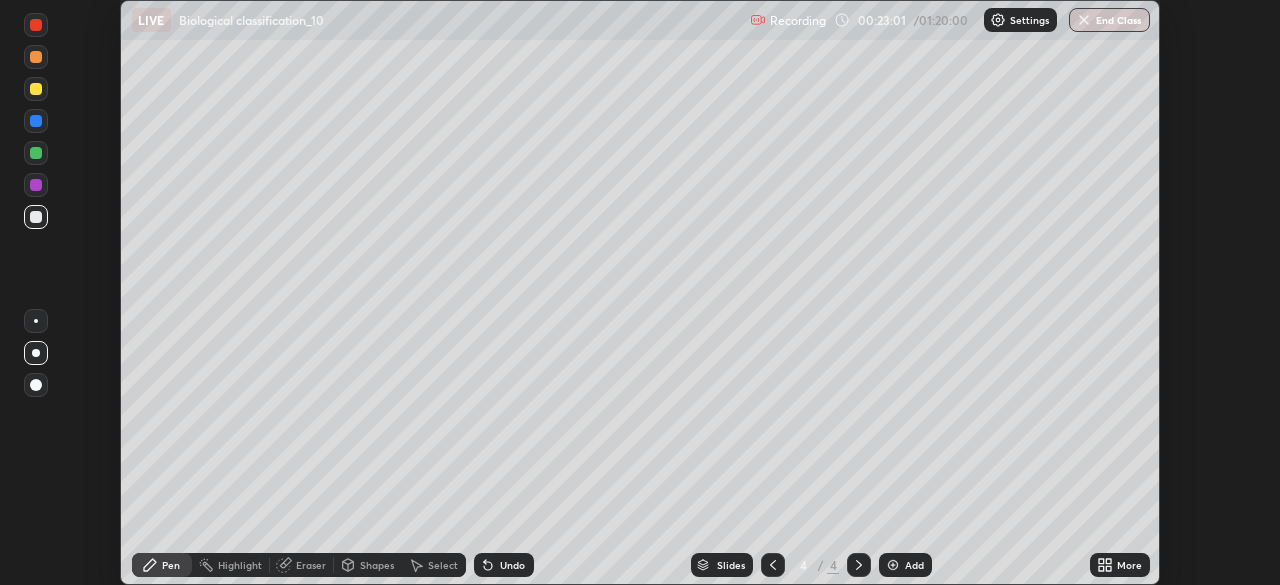 scroll, scrollTop: 585, scrollLeft: 1280, axis: both 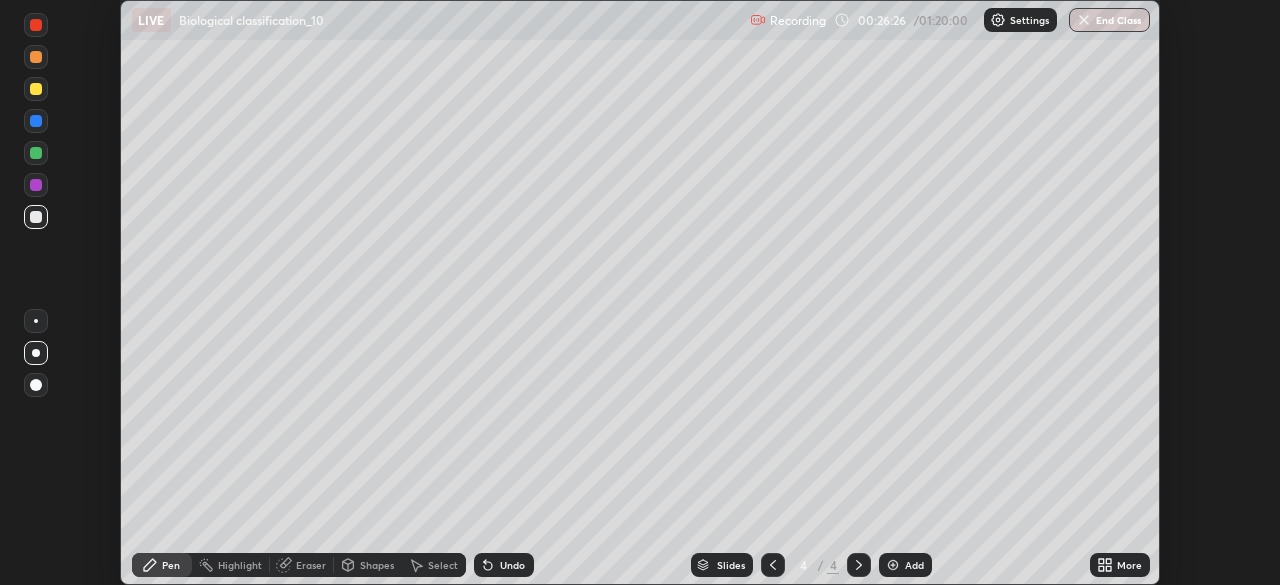 click 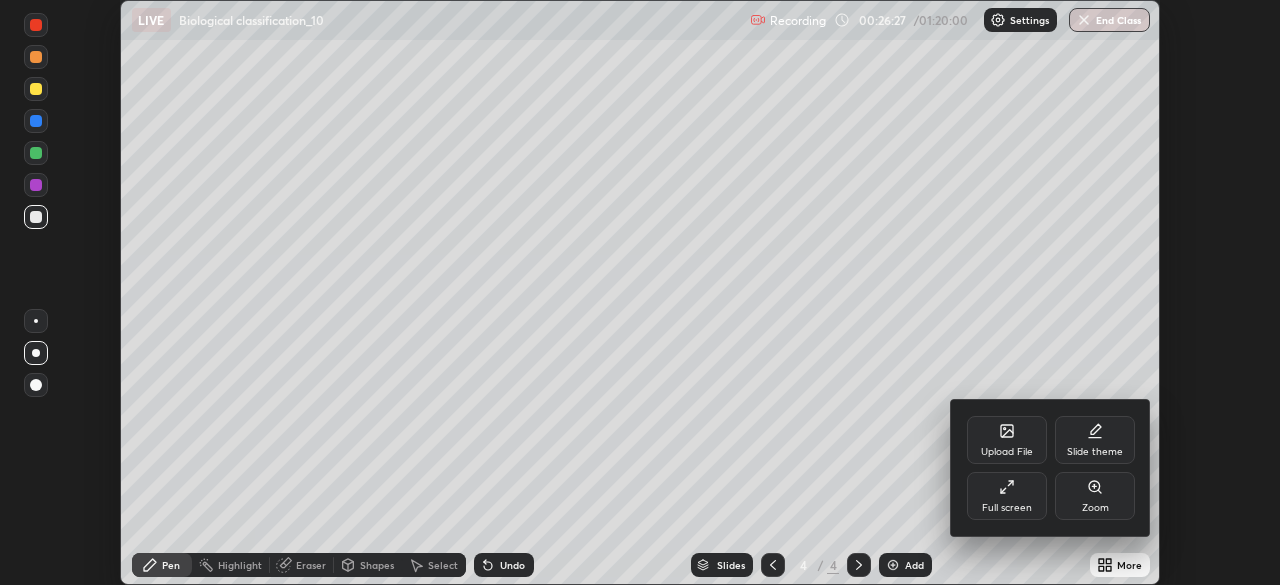 click 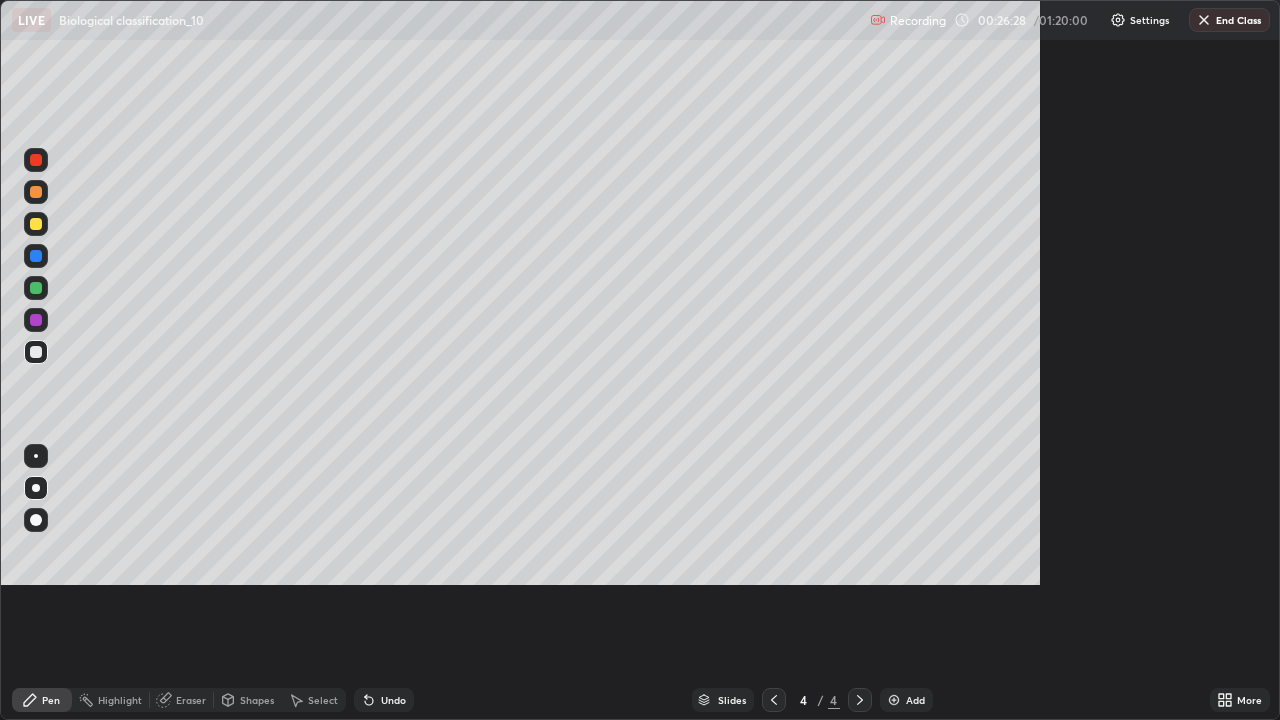 scroll, scrollTop: 99280, scrollLeft: 98720, axis: both 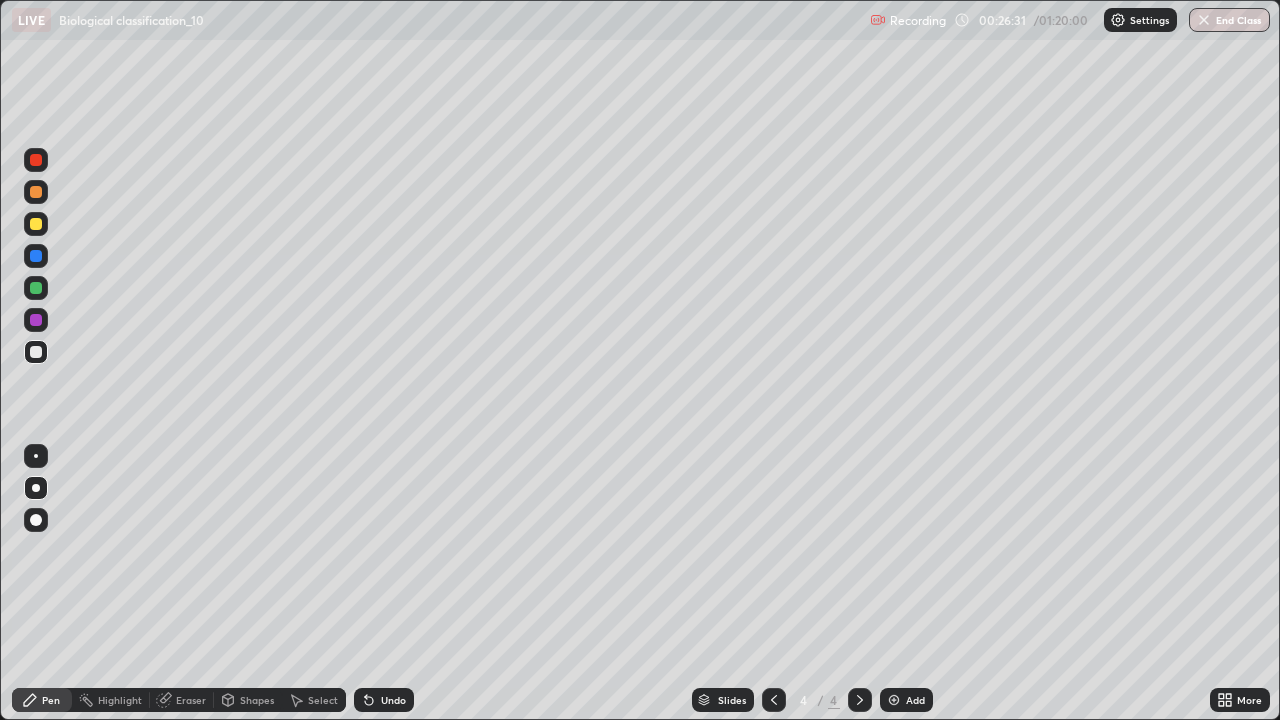 click at bounding box center (36, 352) 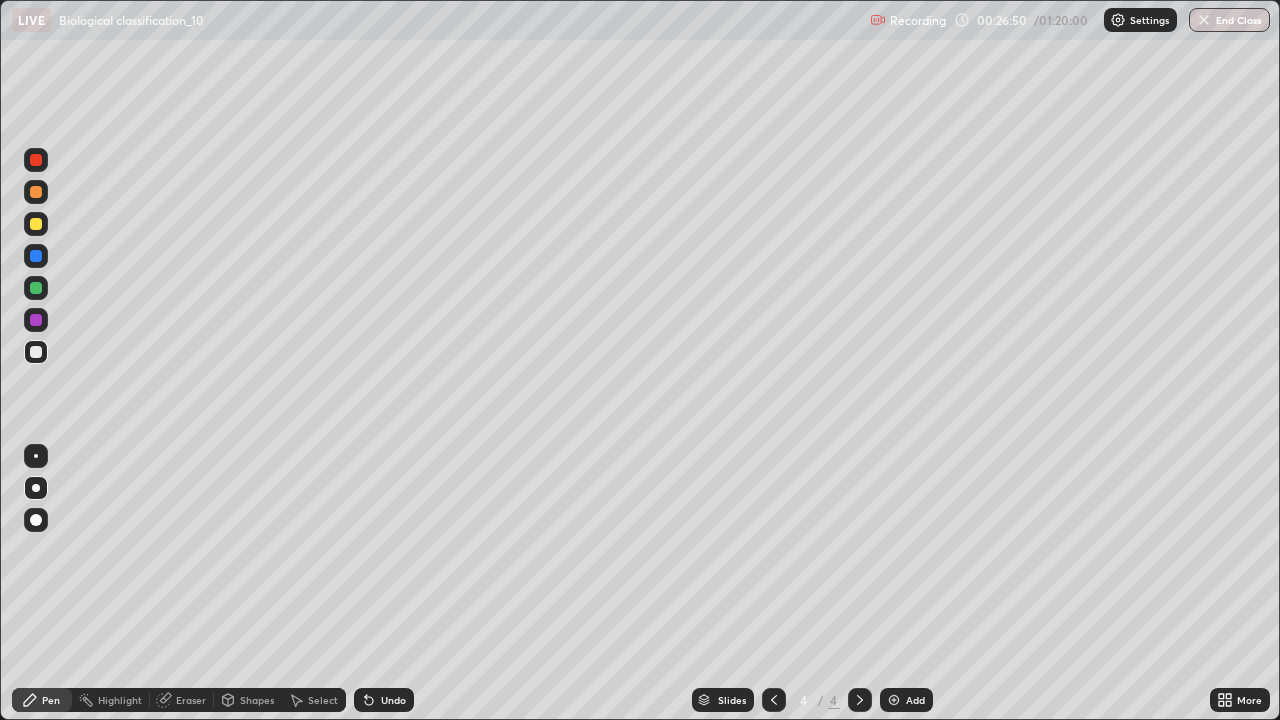 click at bounding box center [36, 192] 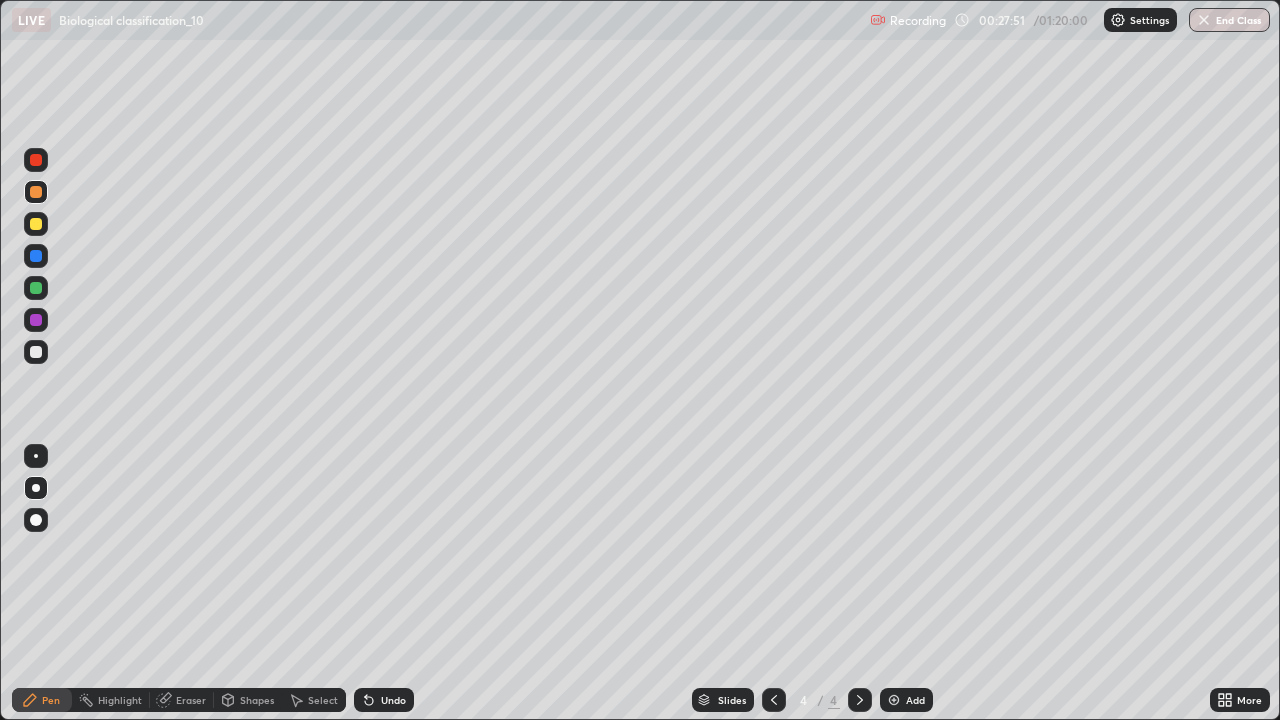 click at bounding box center (36, 288) 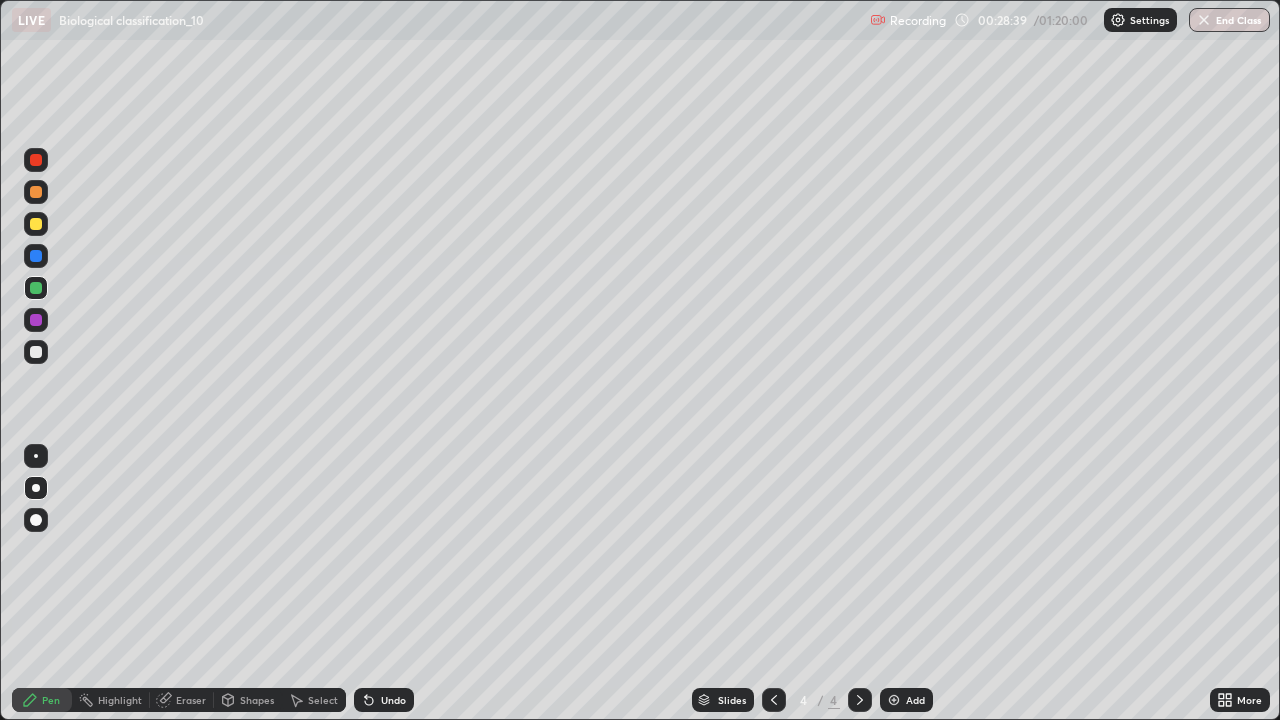 click at bounding box center [36, 192] 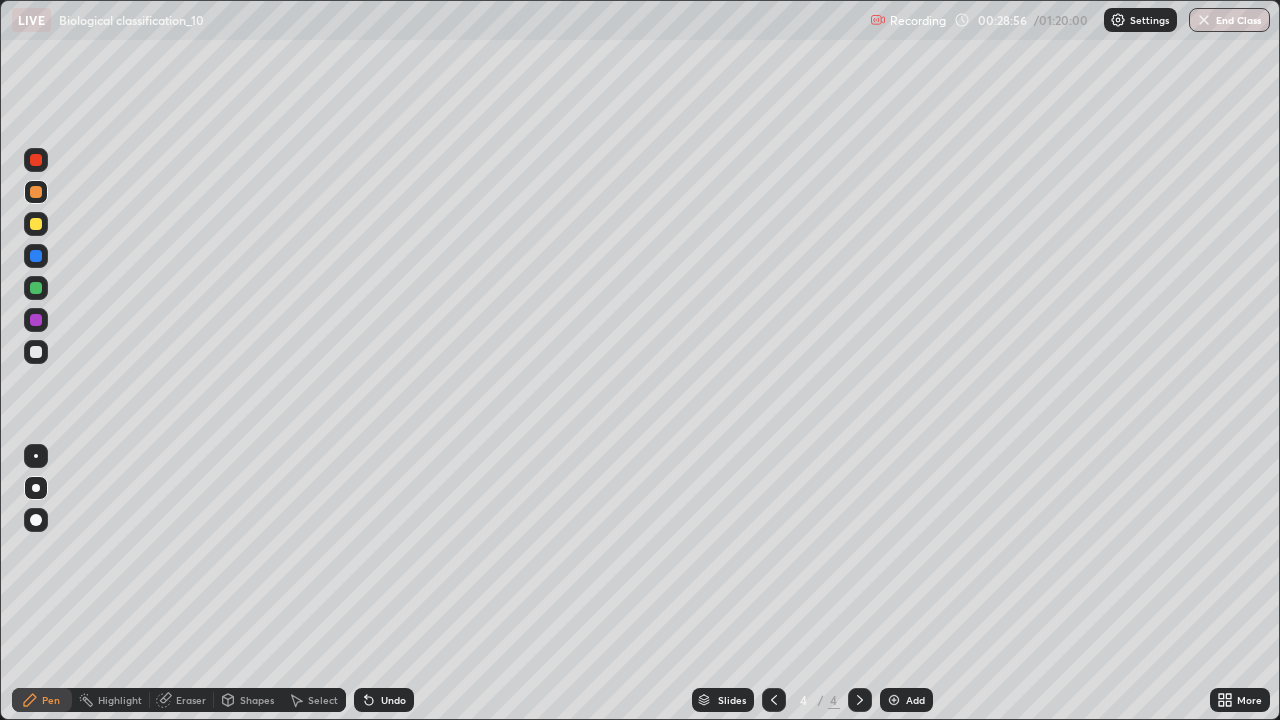 click on "Undo" at bounding box center (384, 700) 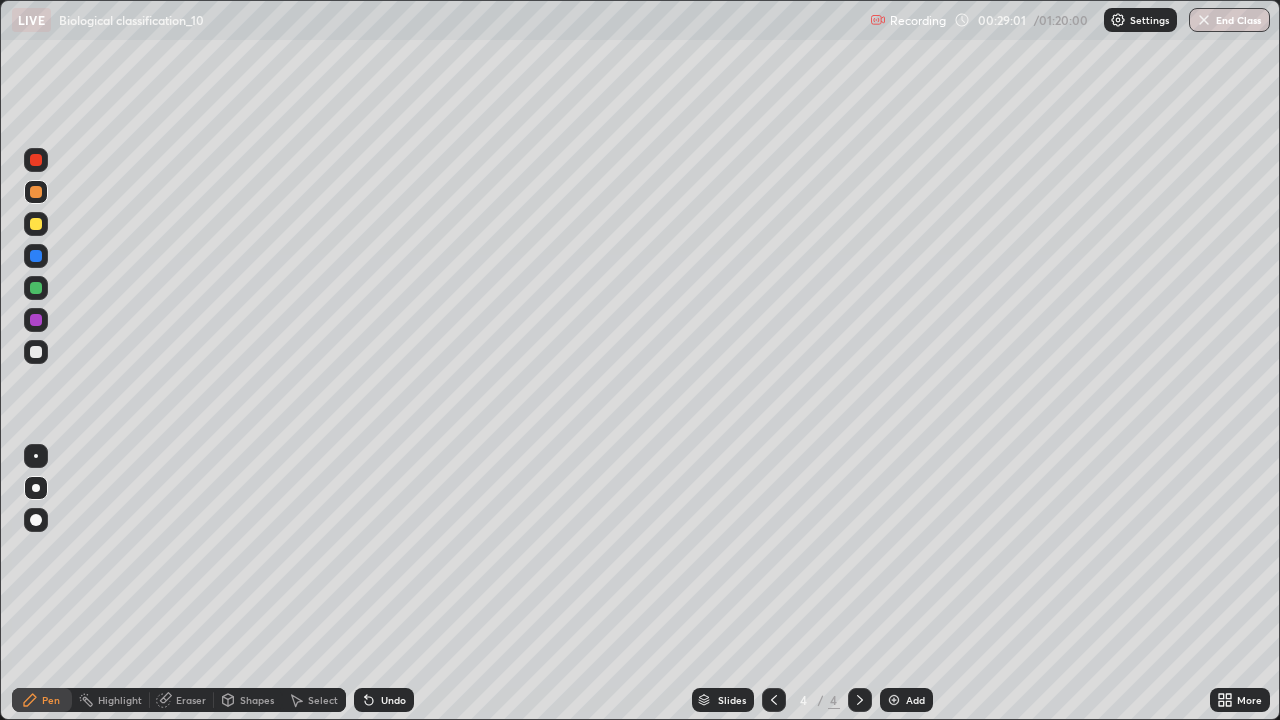 click on "Undo" at bounding box center (393, 700) 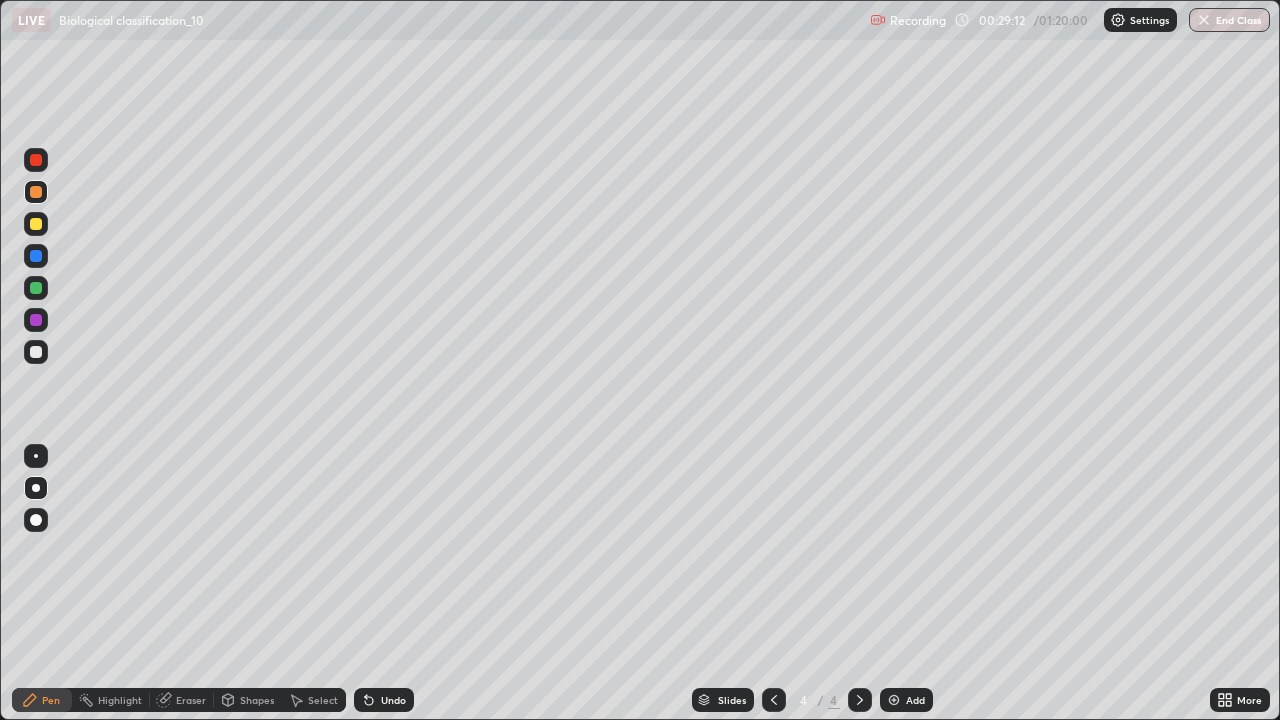 click at bounding box center [36, 352] 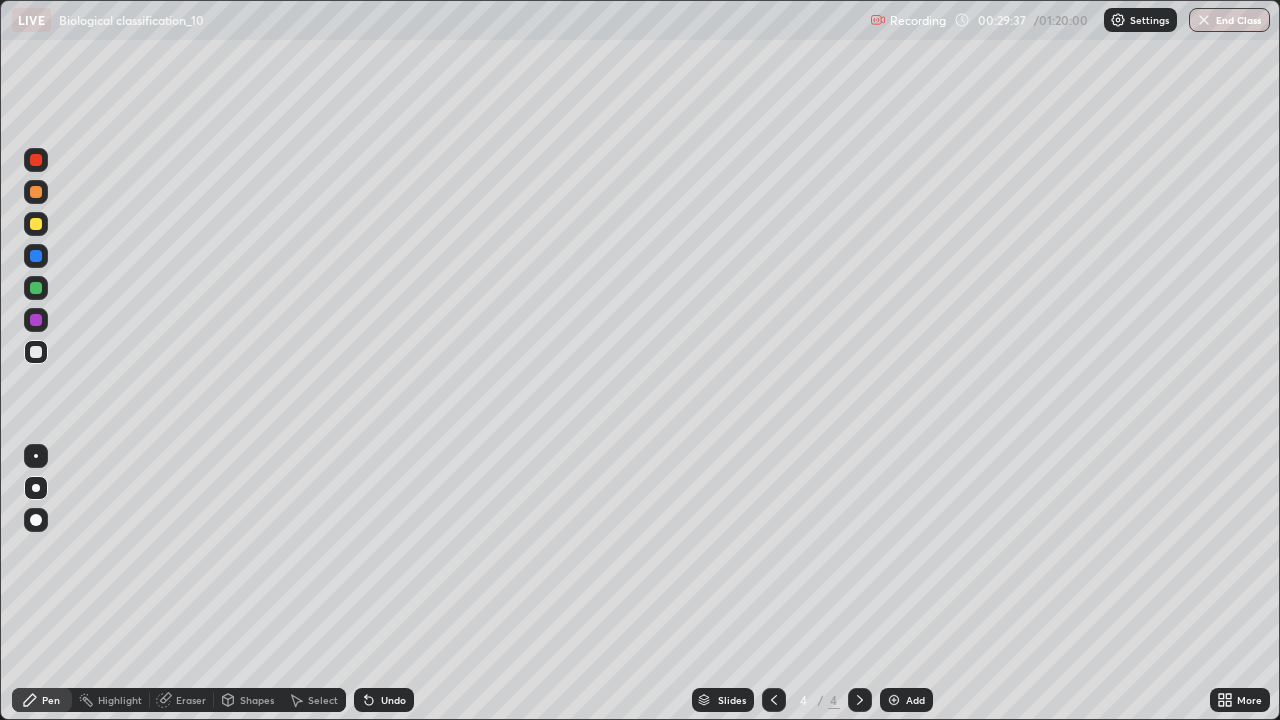 click at bounding box center (36, 320) 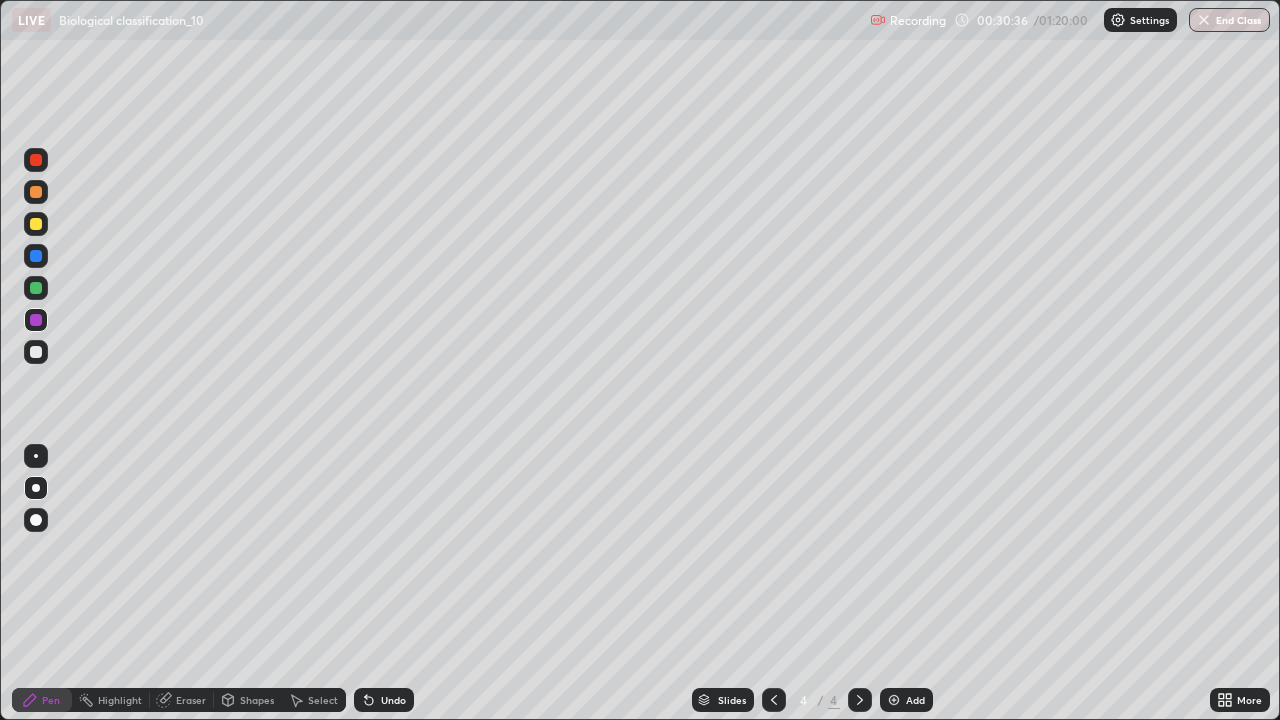 click 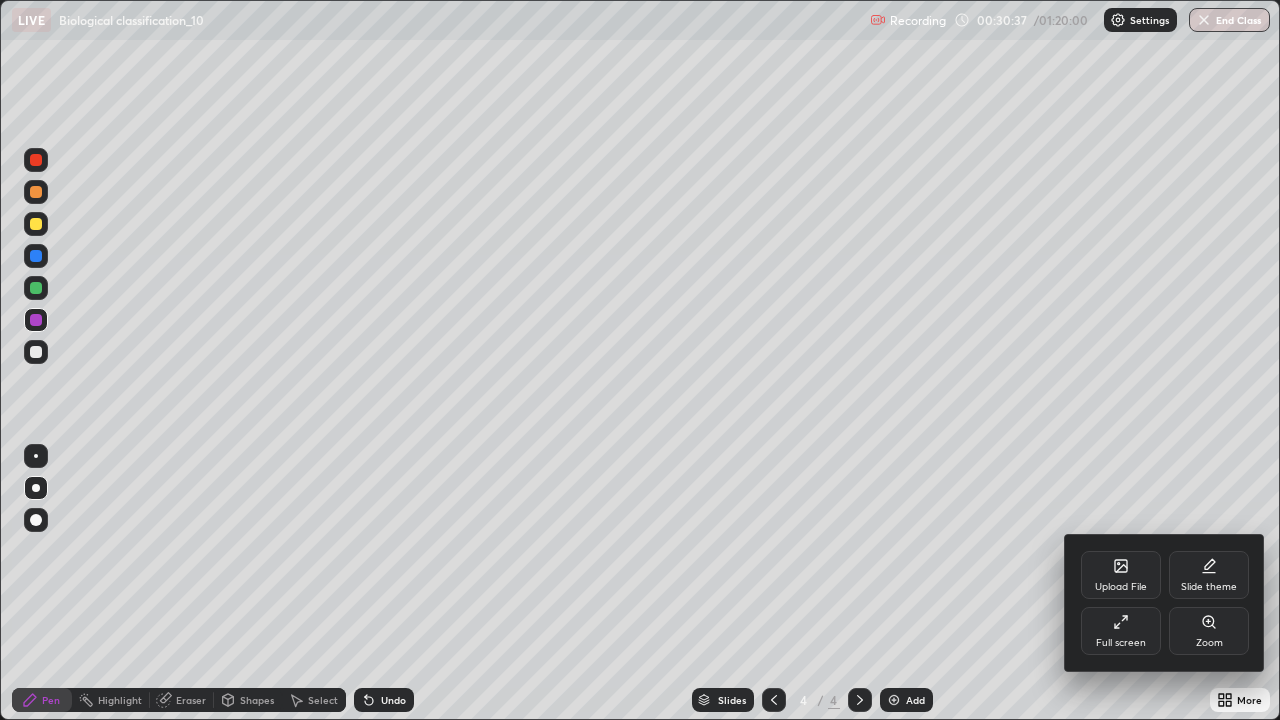 click 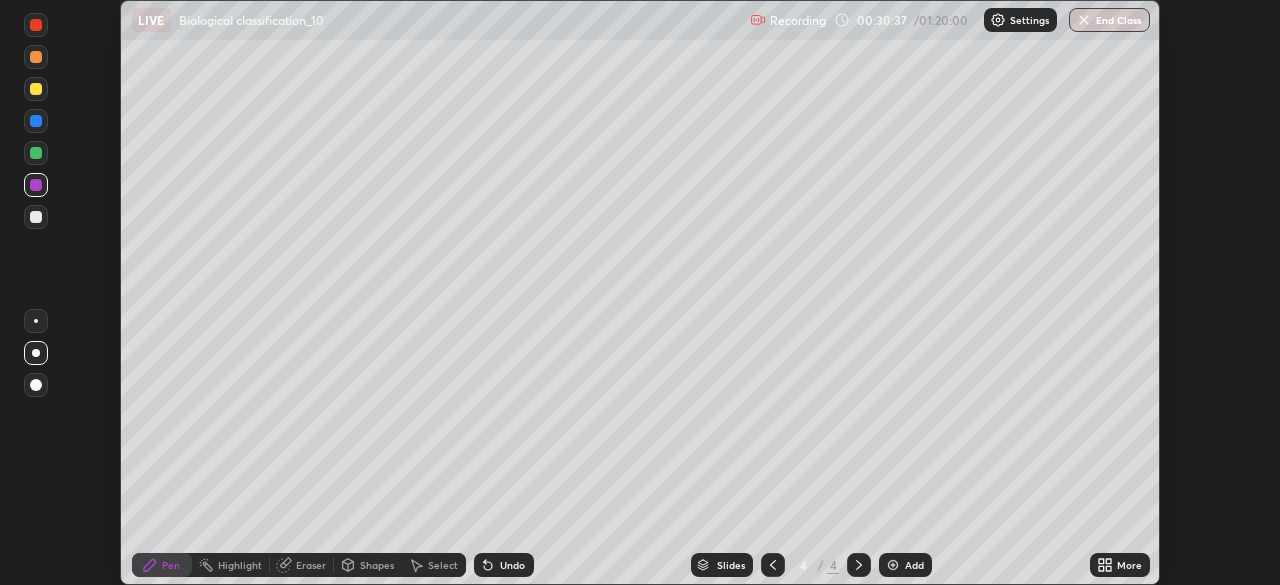 scroll, scrollTop: 585, scrollLeft: 1280, axis: both 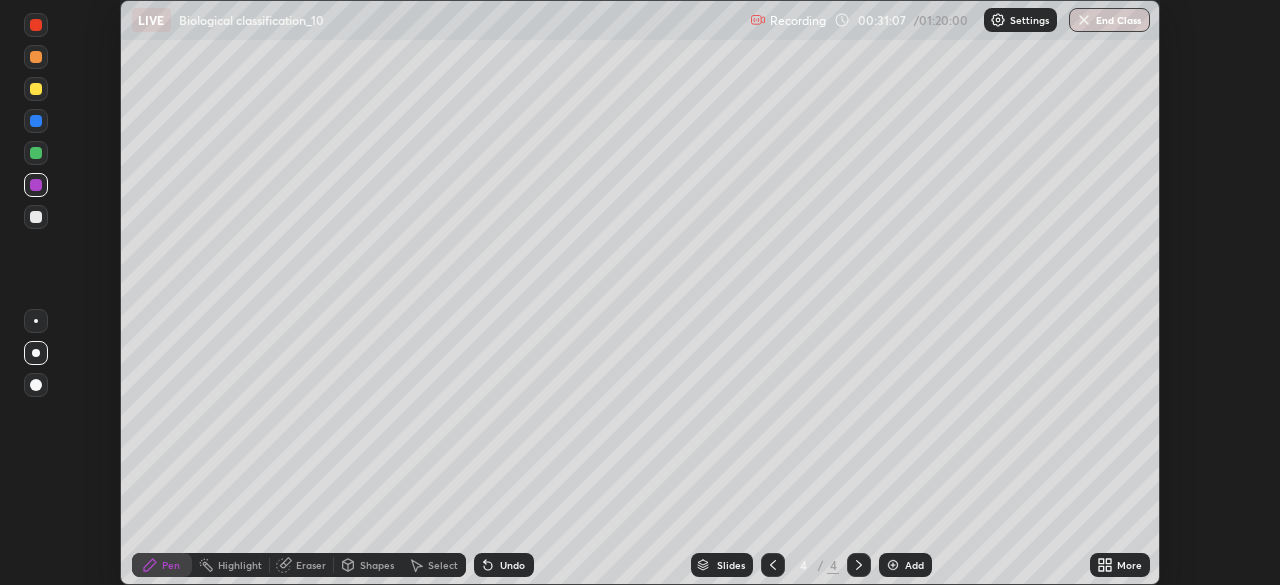click 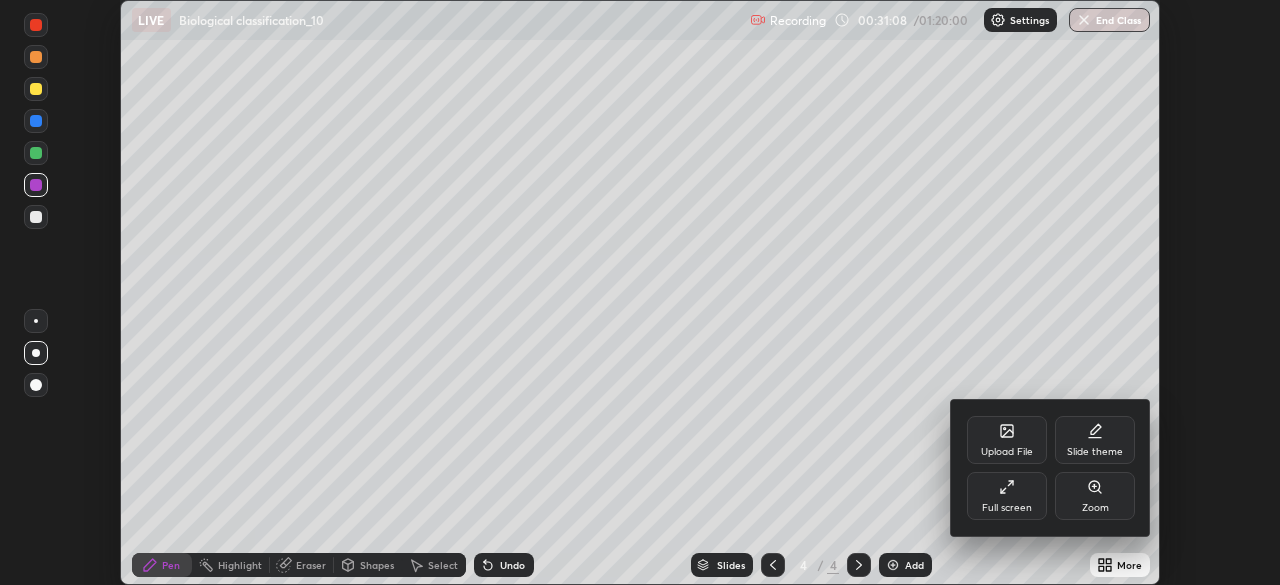 click on "Full screen" at bounding box center (1007, 496) 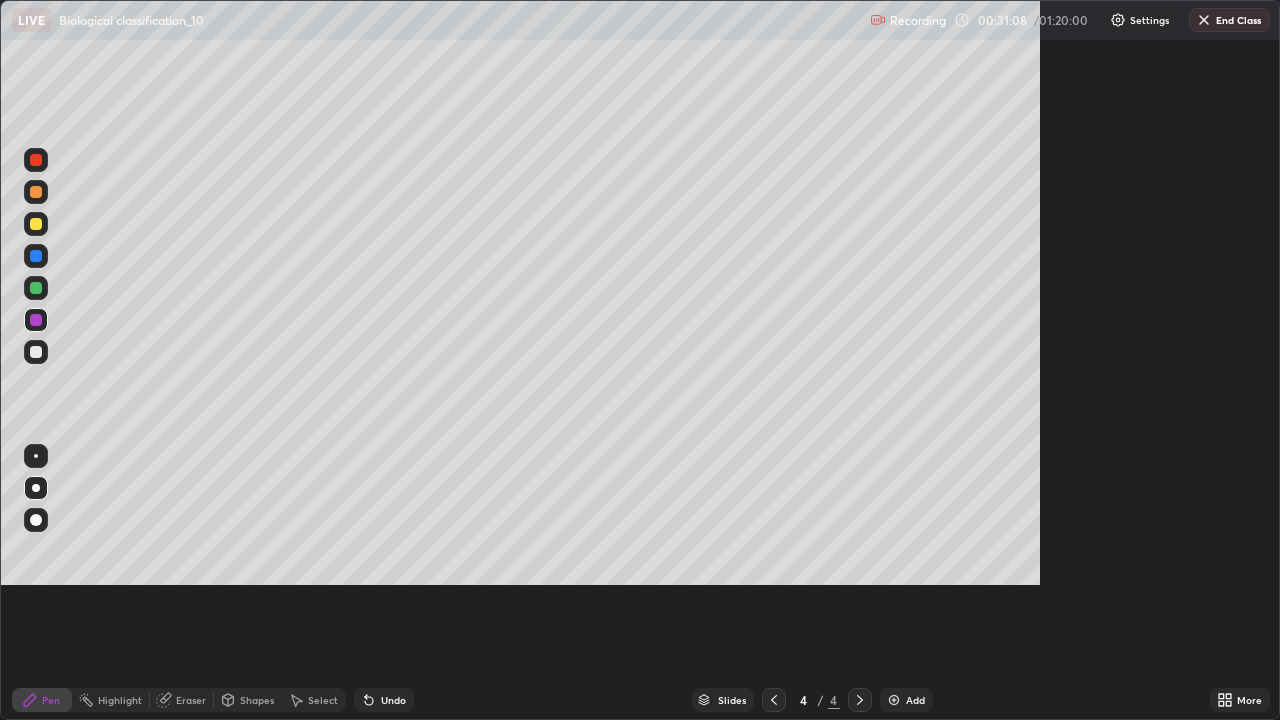 scroll, scrollTop: 99280, scrollLeft: 98720, axis: both 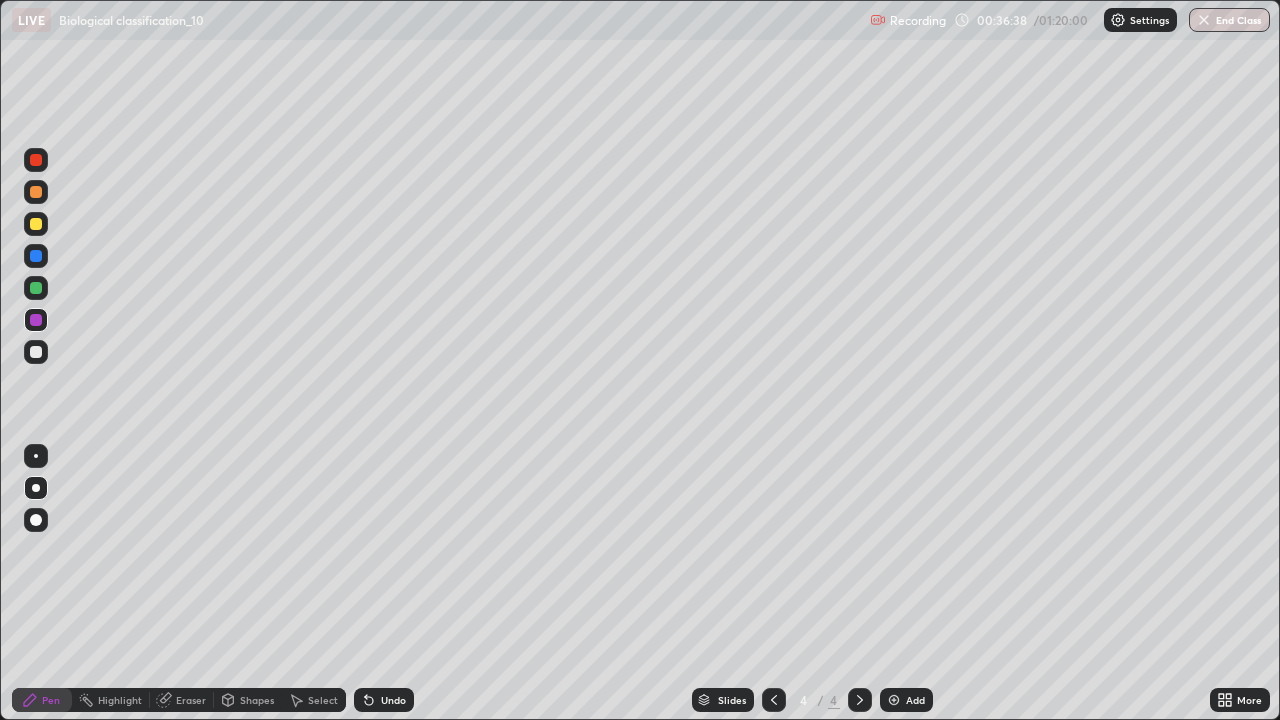 click at bounding box center [894, 700] 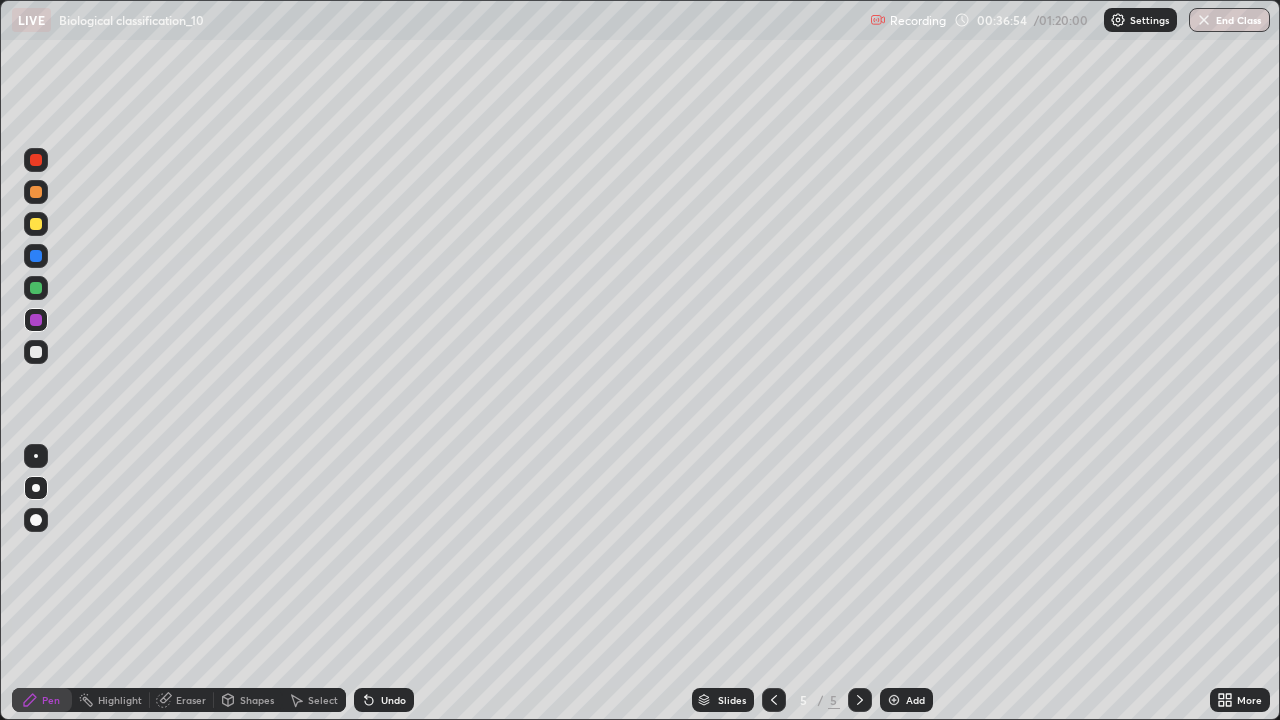 click at bounding box center [36, 352] 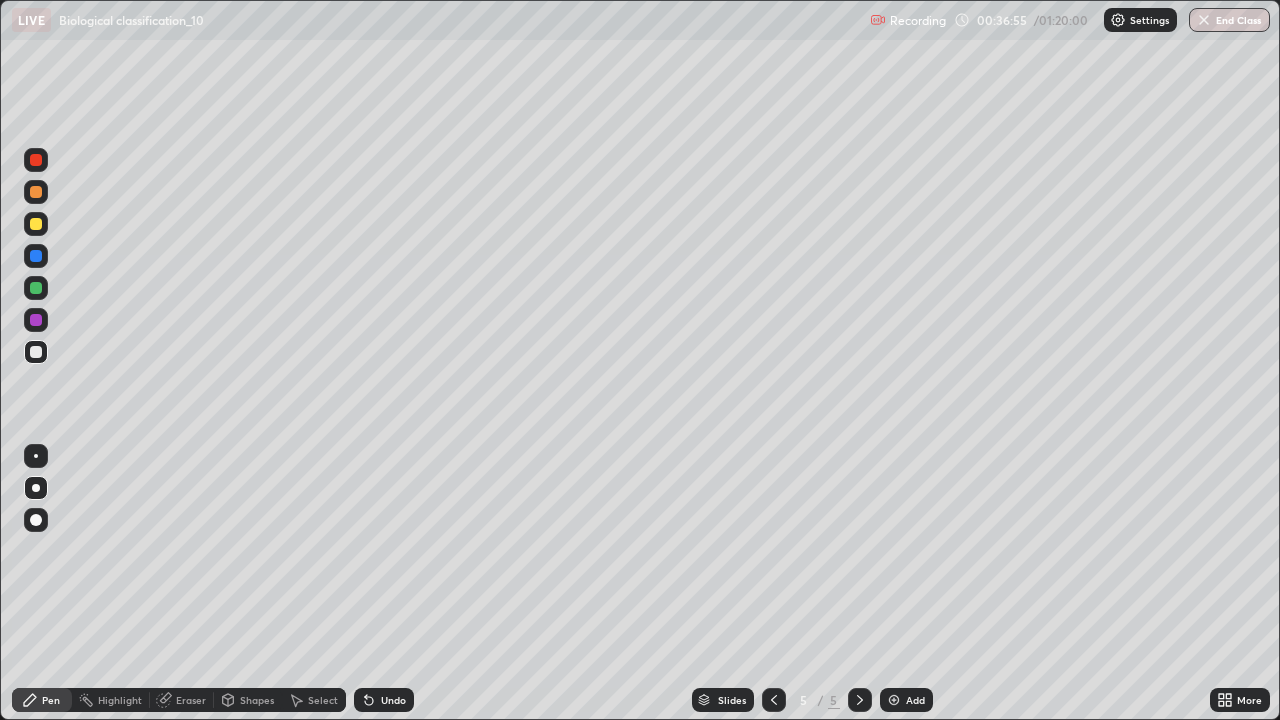 click at bounding box center (36, 456) 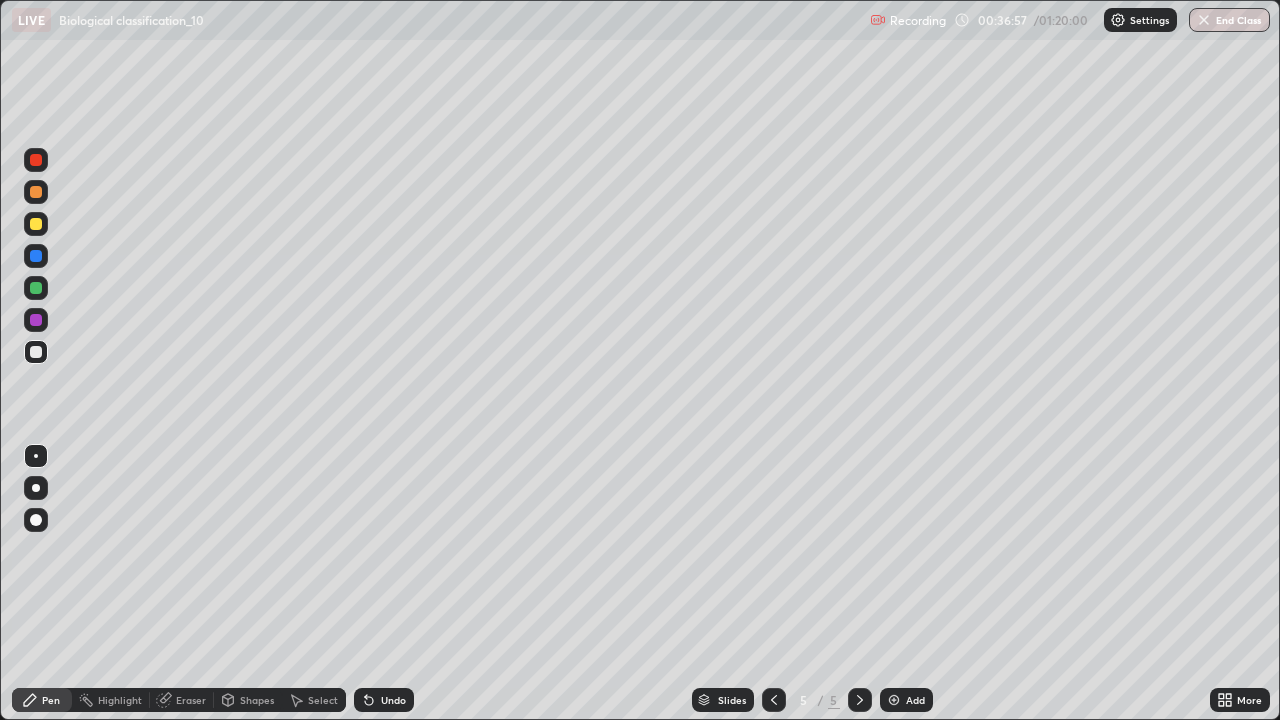 click on "Undo" at bounding box center (393, 700) 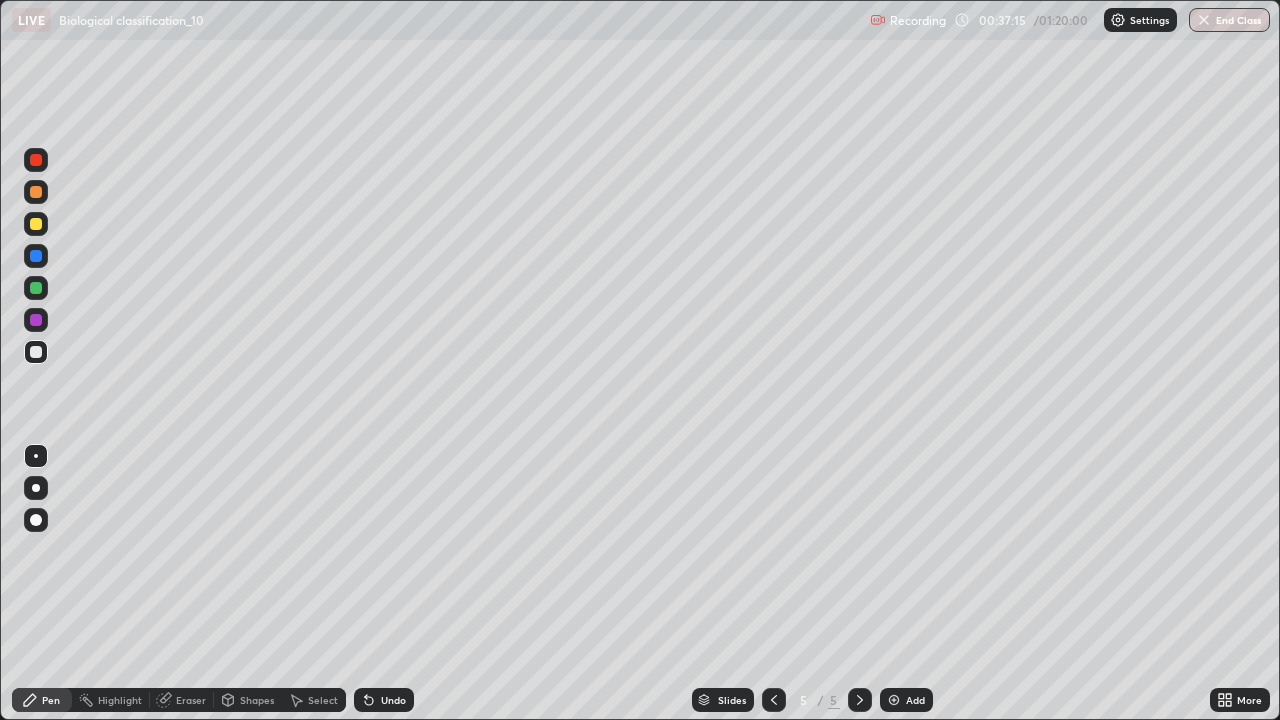 click at bounding box center (36, 488) 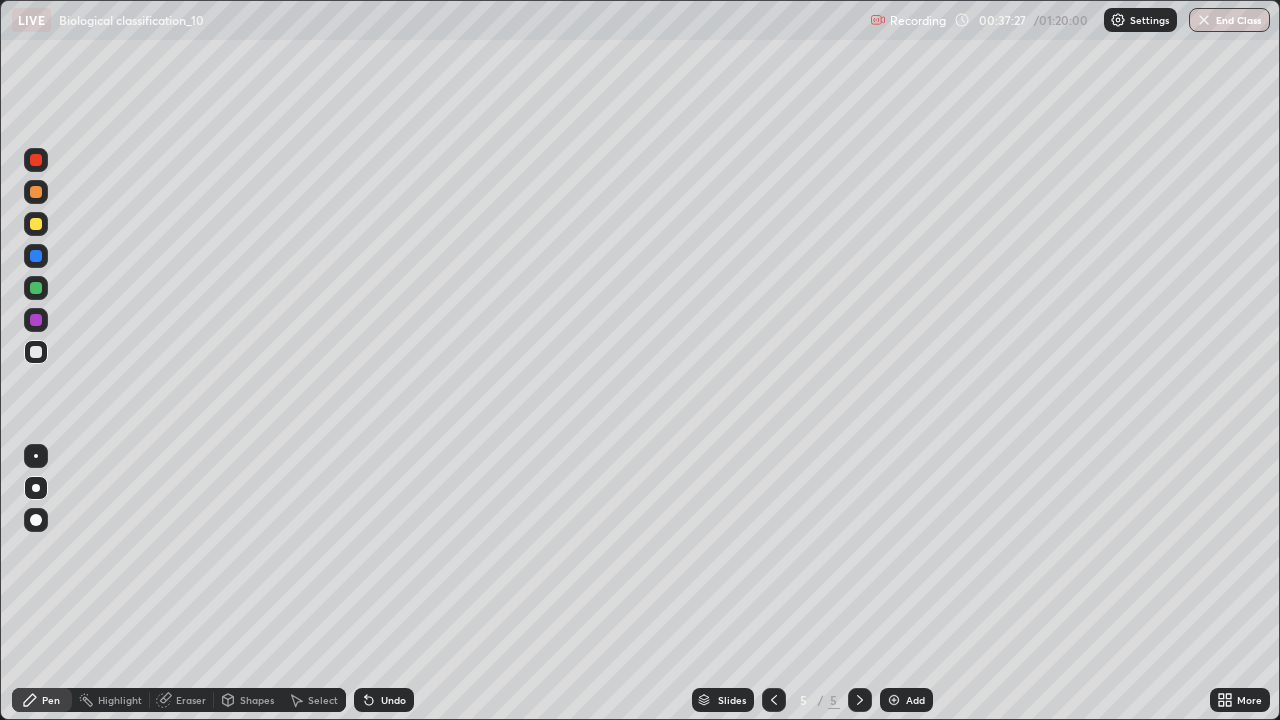 click at bounding box center [36, 456] 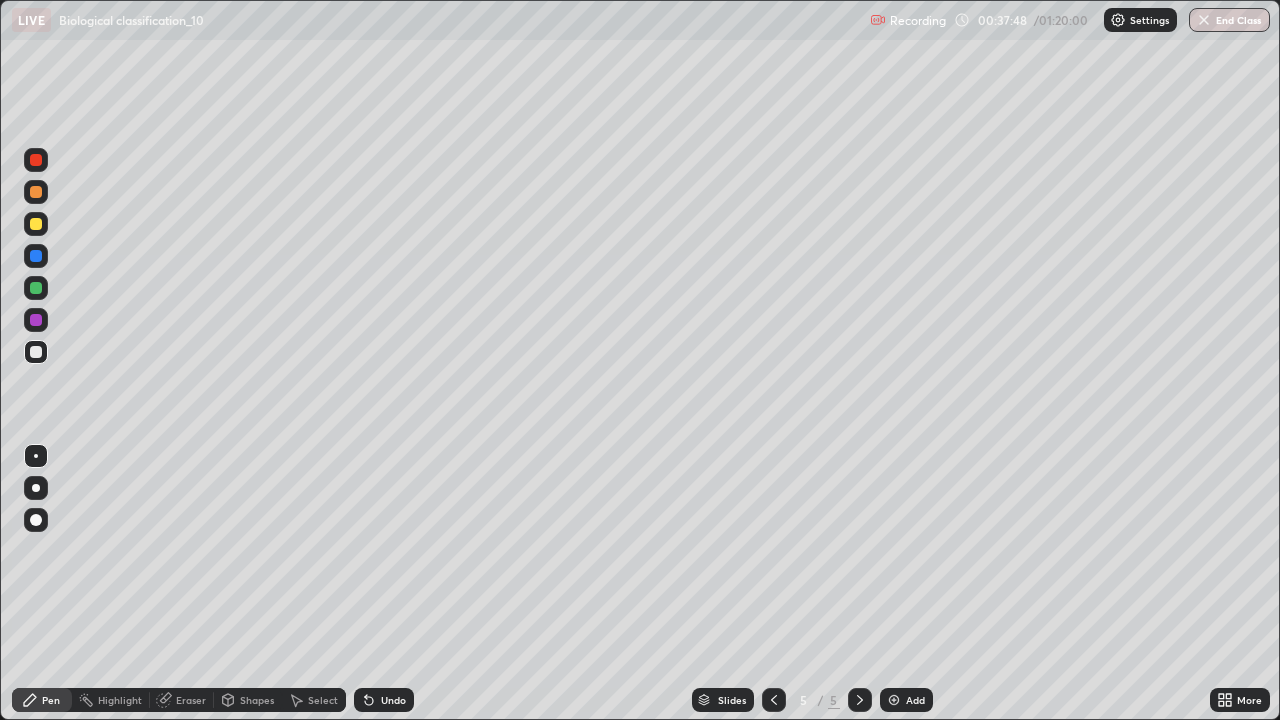 click at bounding box center [36, 488] 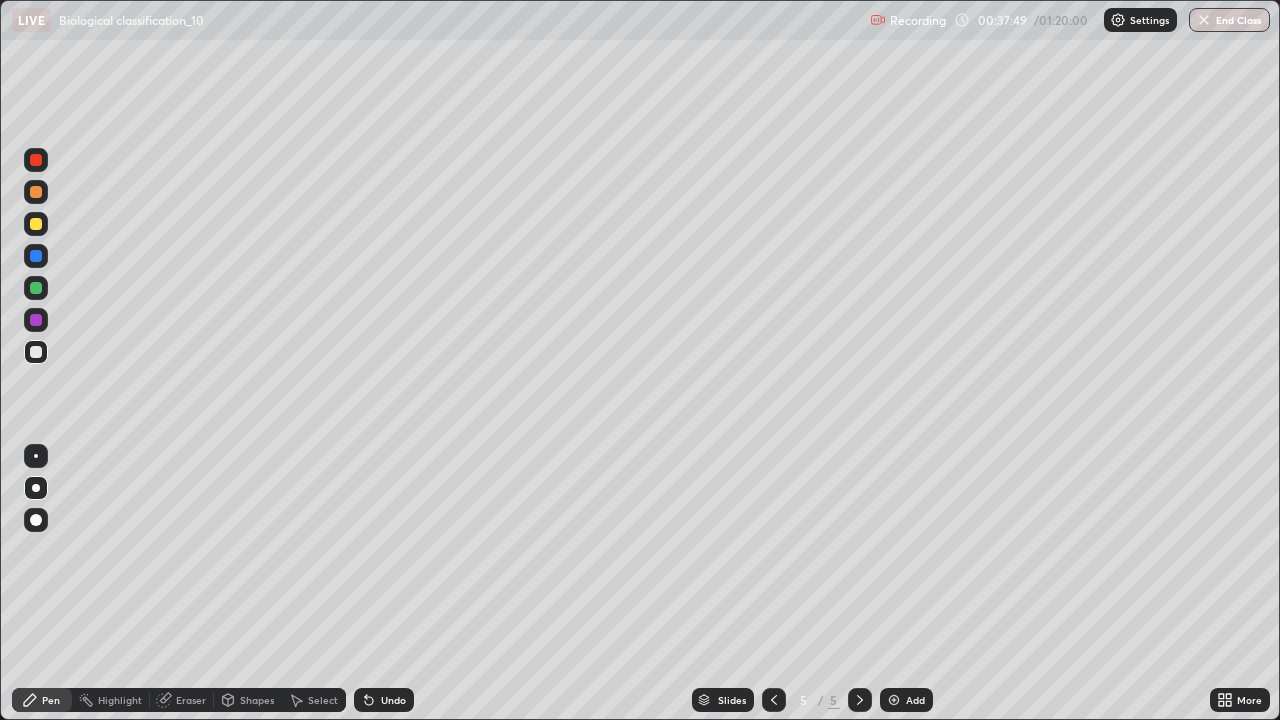 click at bounding box center (36, 320) 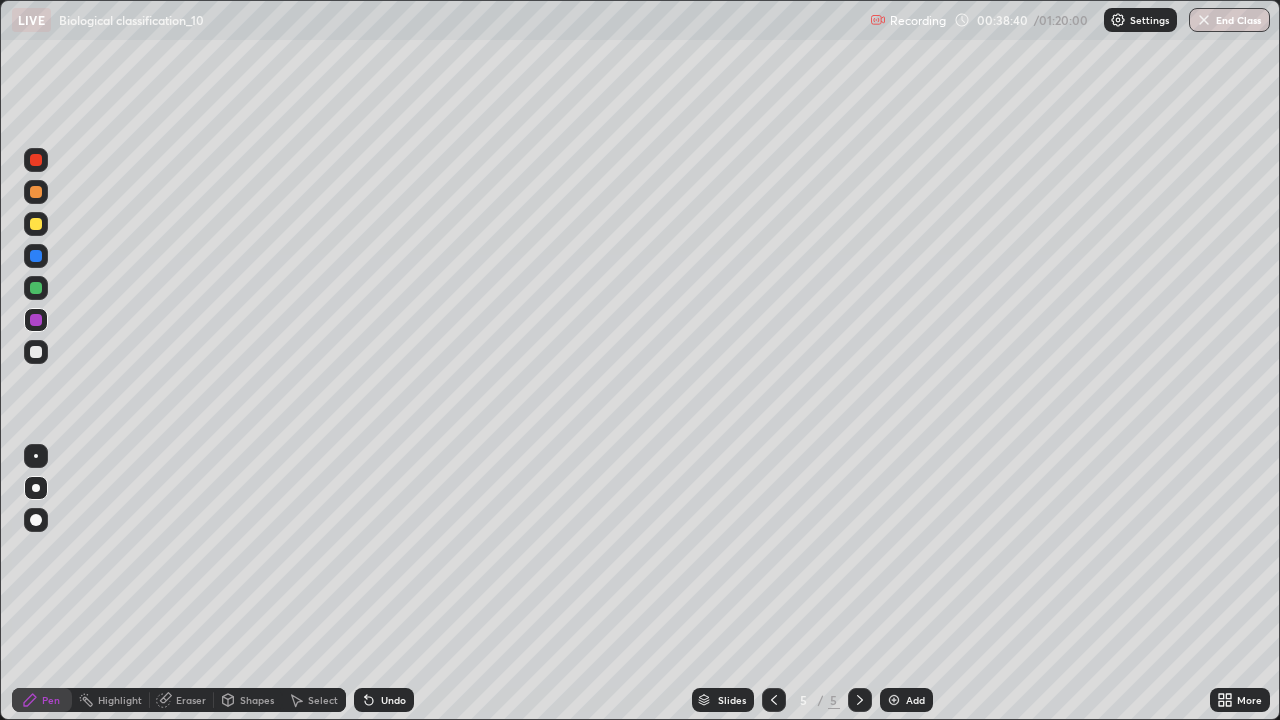 click at bounding box center [36, 192] 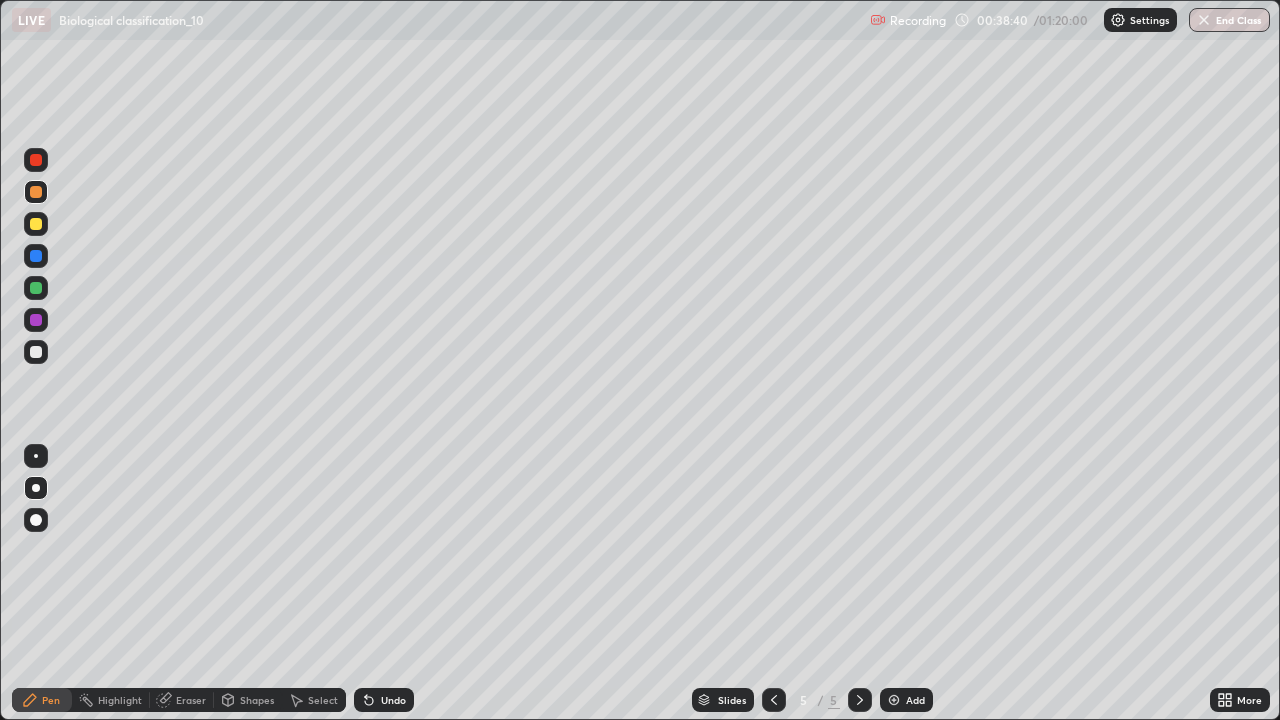 click at bounding box center [36, 224] 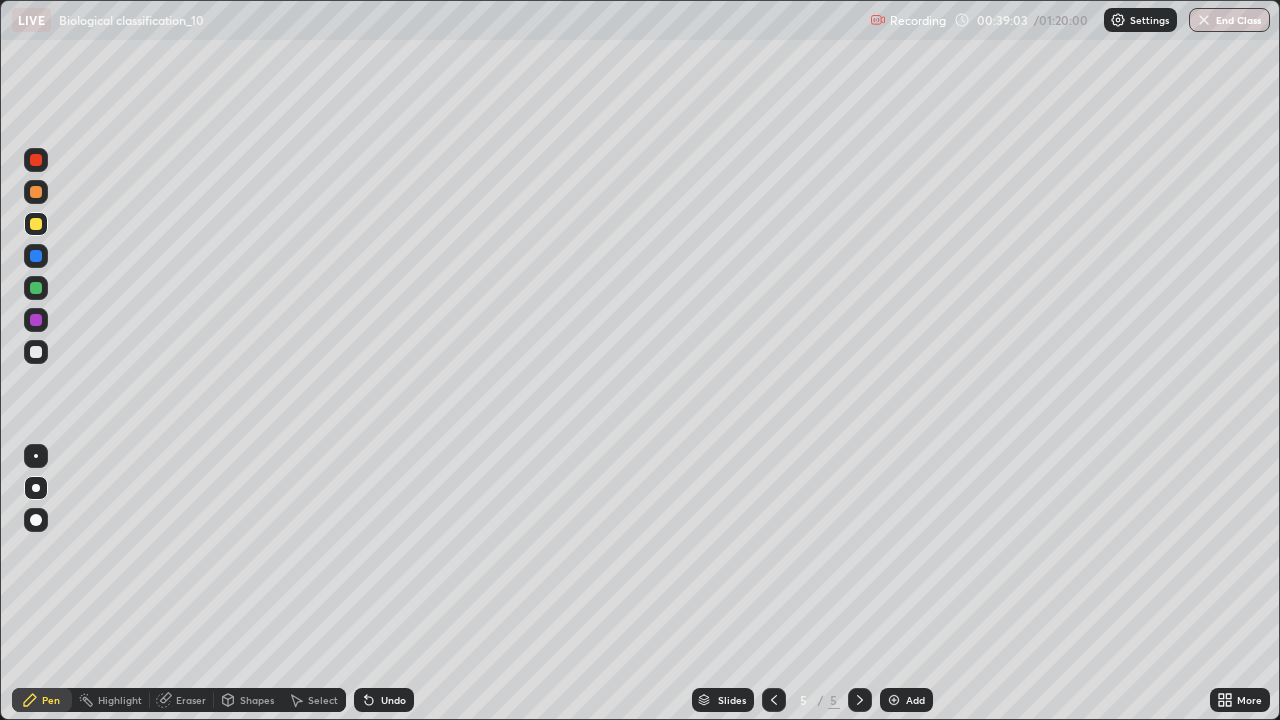 click on "Undo" at bounding box center [384, 700] 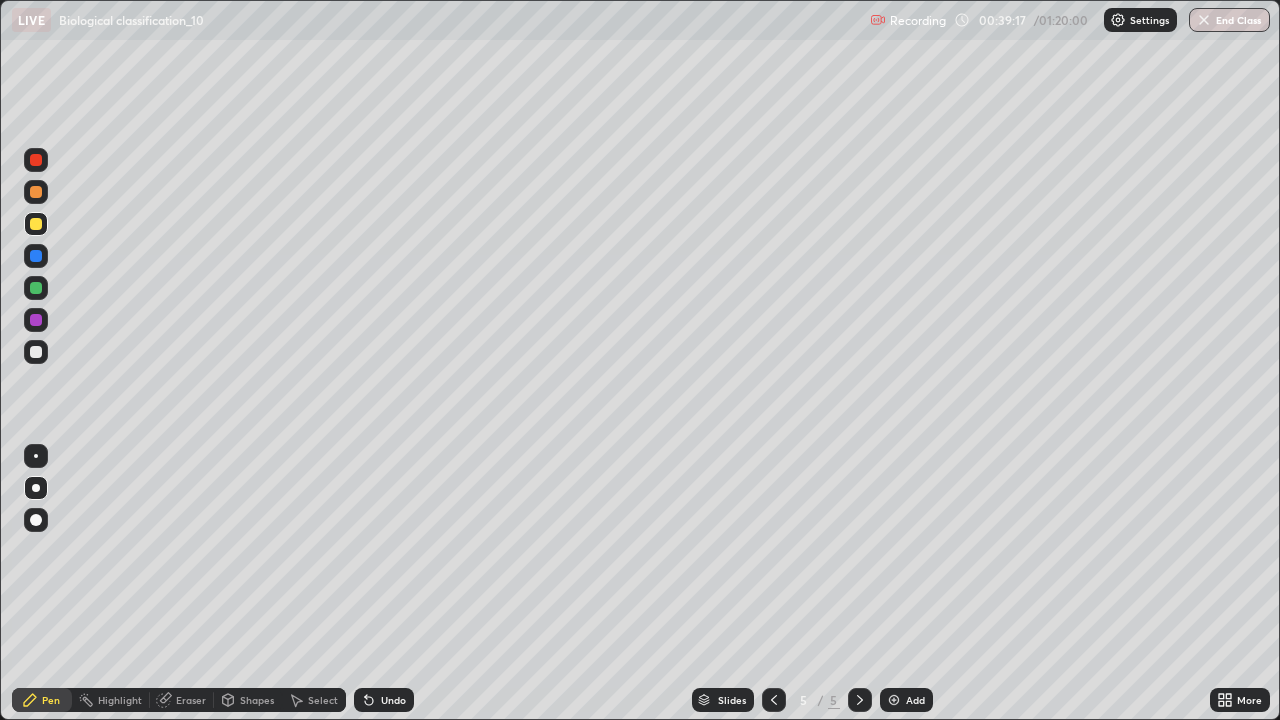 click at bounding box center [36, 352] 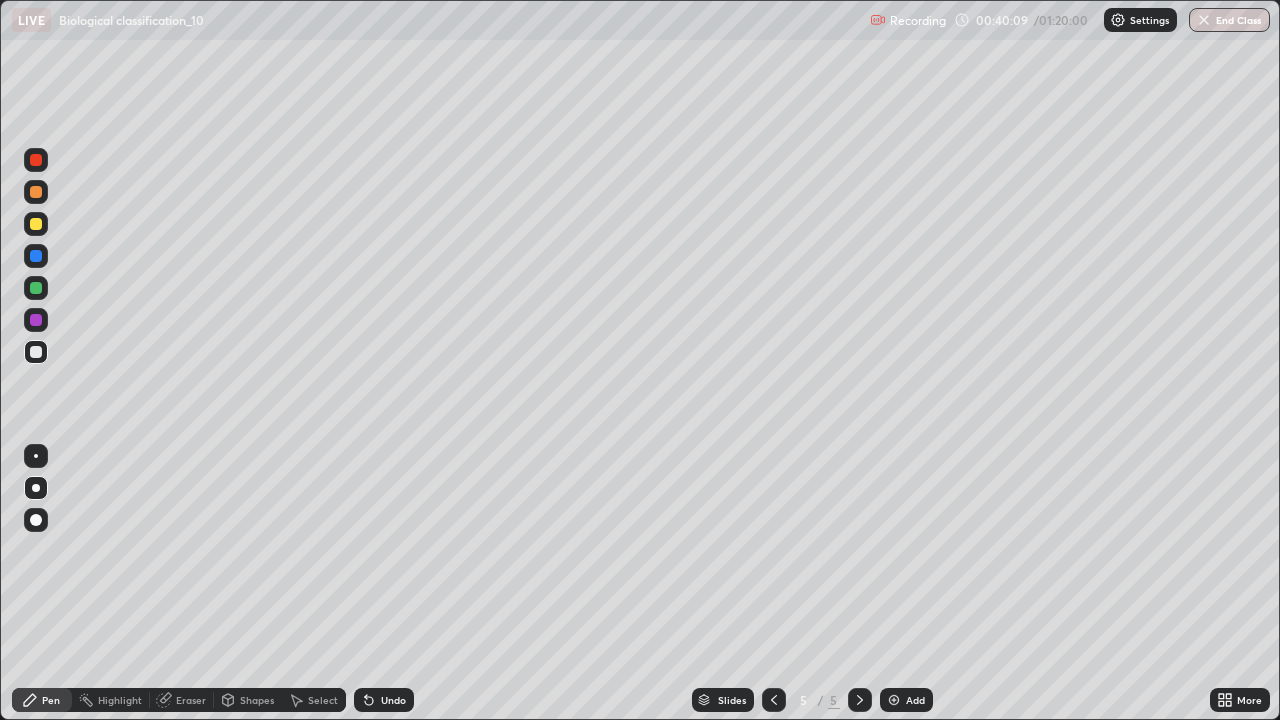 click at bounding box center (36, 160) 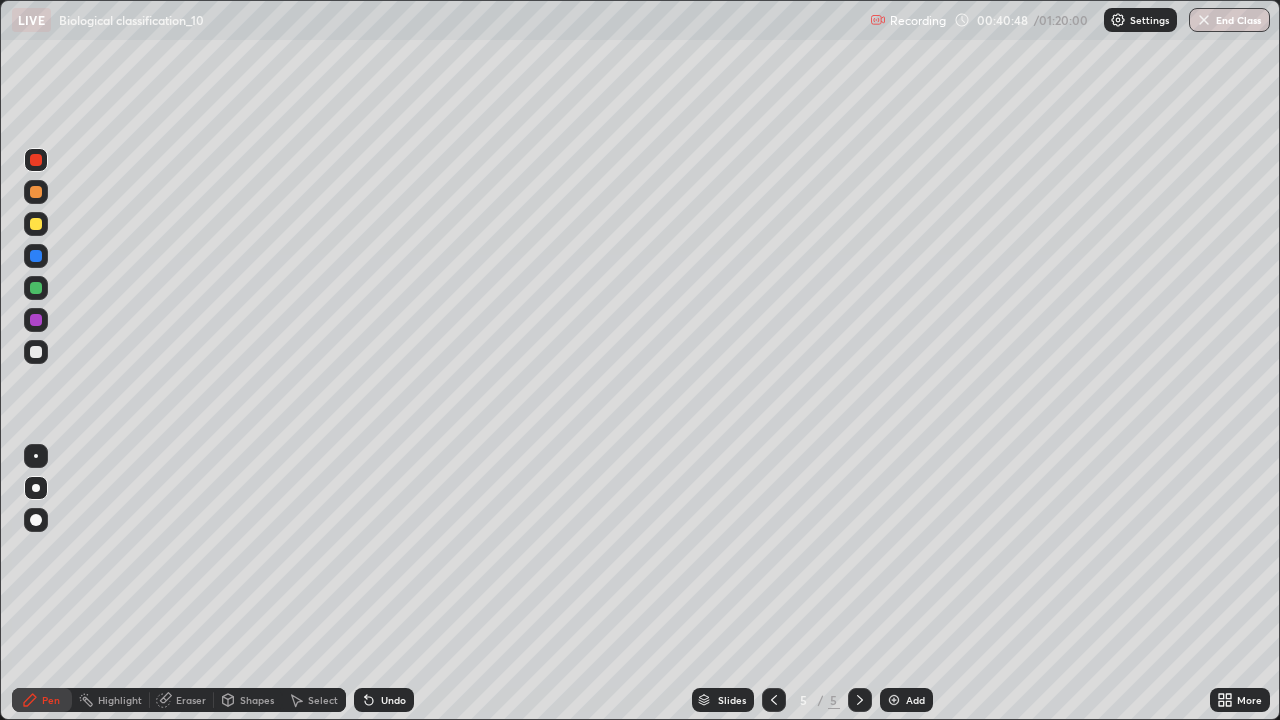click at bounding box center (36, 192) 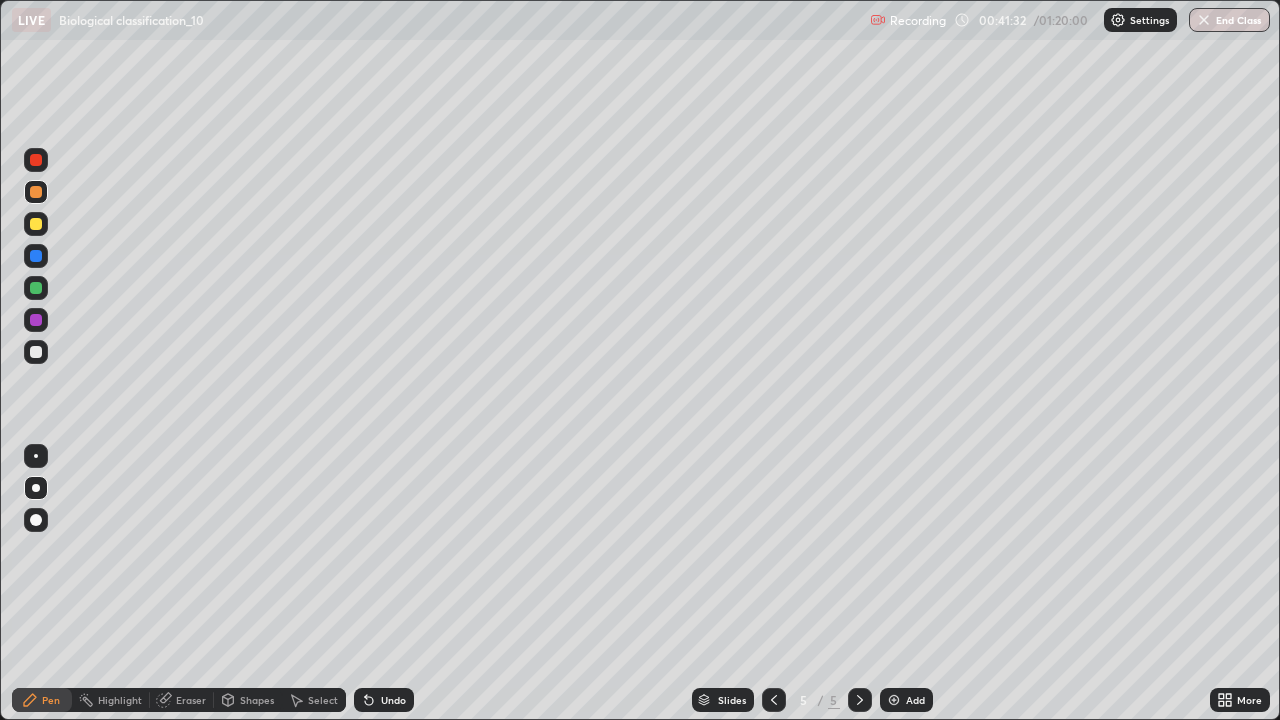 click on "Undo" at bounding box center (393, 700) 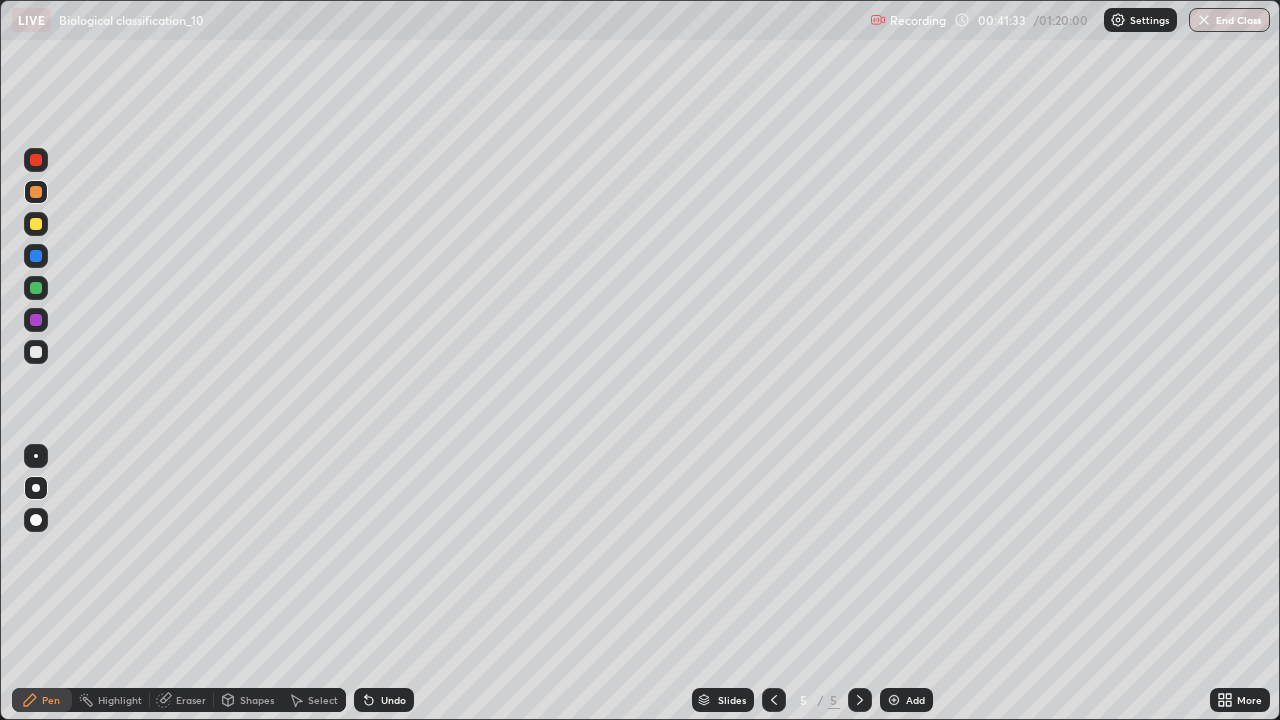 click on "Undo" at bounding box center [393, 700] 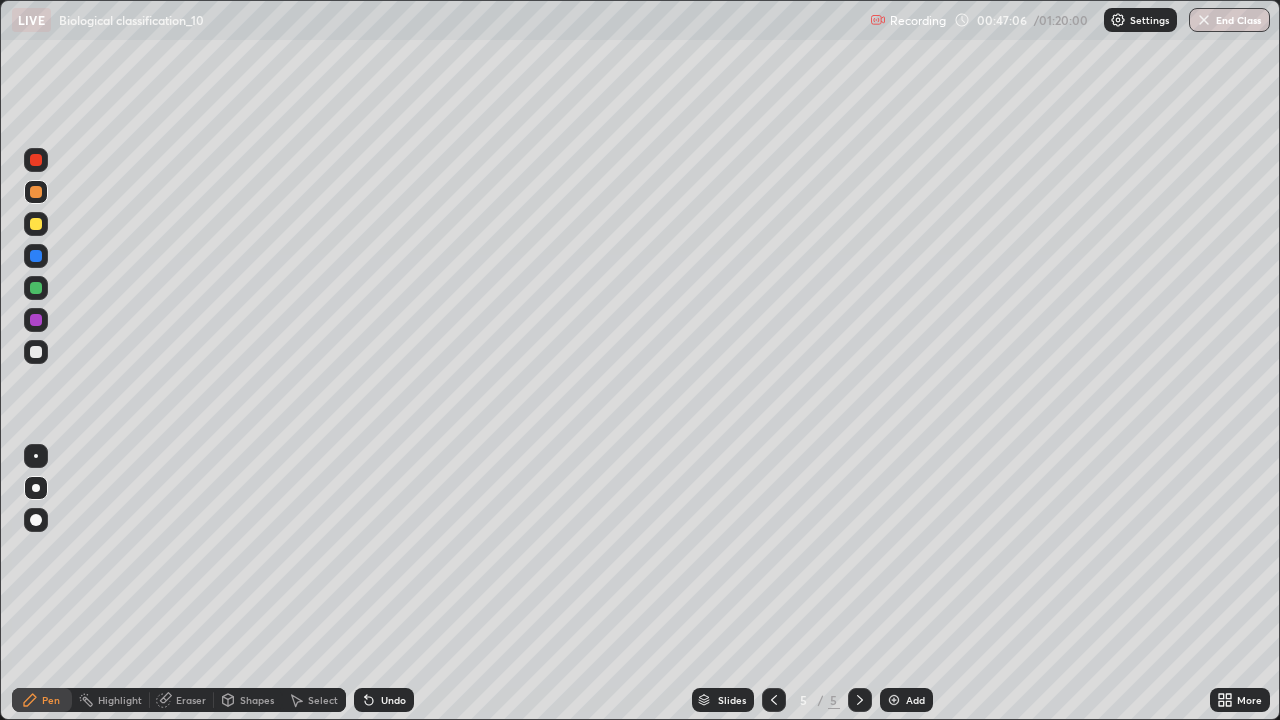 click at bounding box center (894, 700) 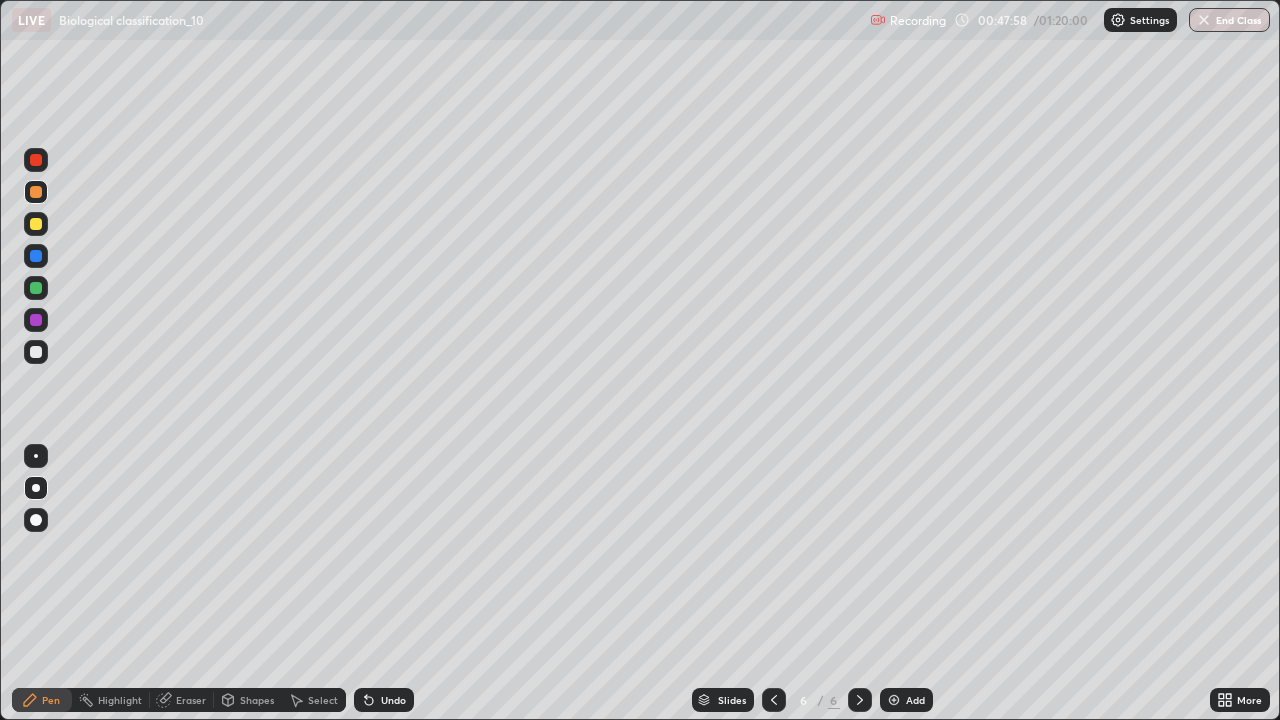 click at bounding box center [36, 352] 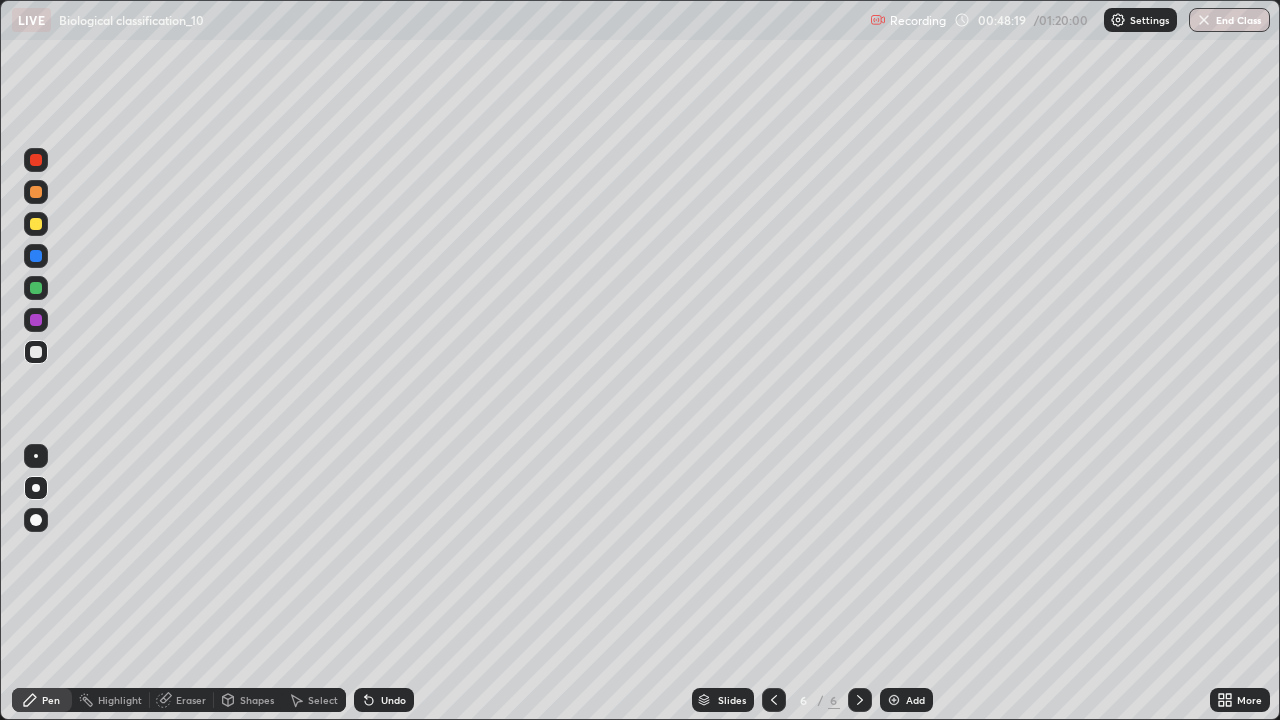 click at bounding box center (36, 320) 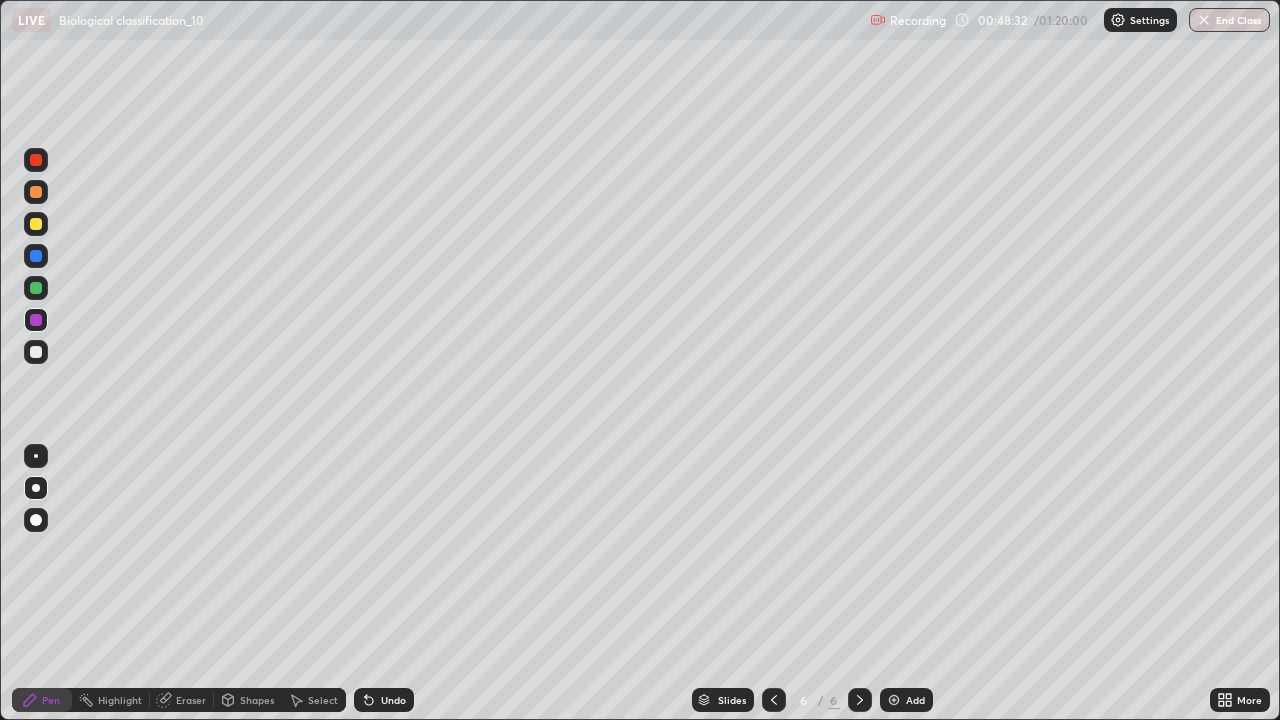 click 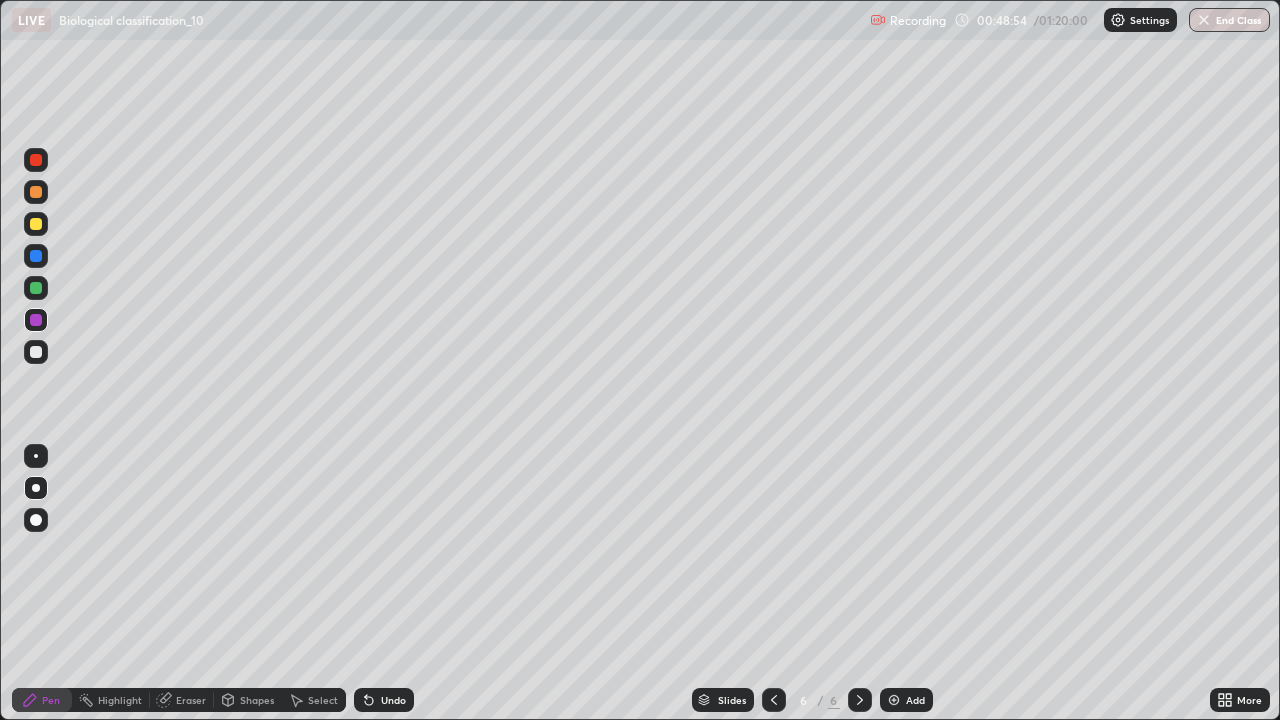 click at bounding box center [36, 288] 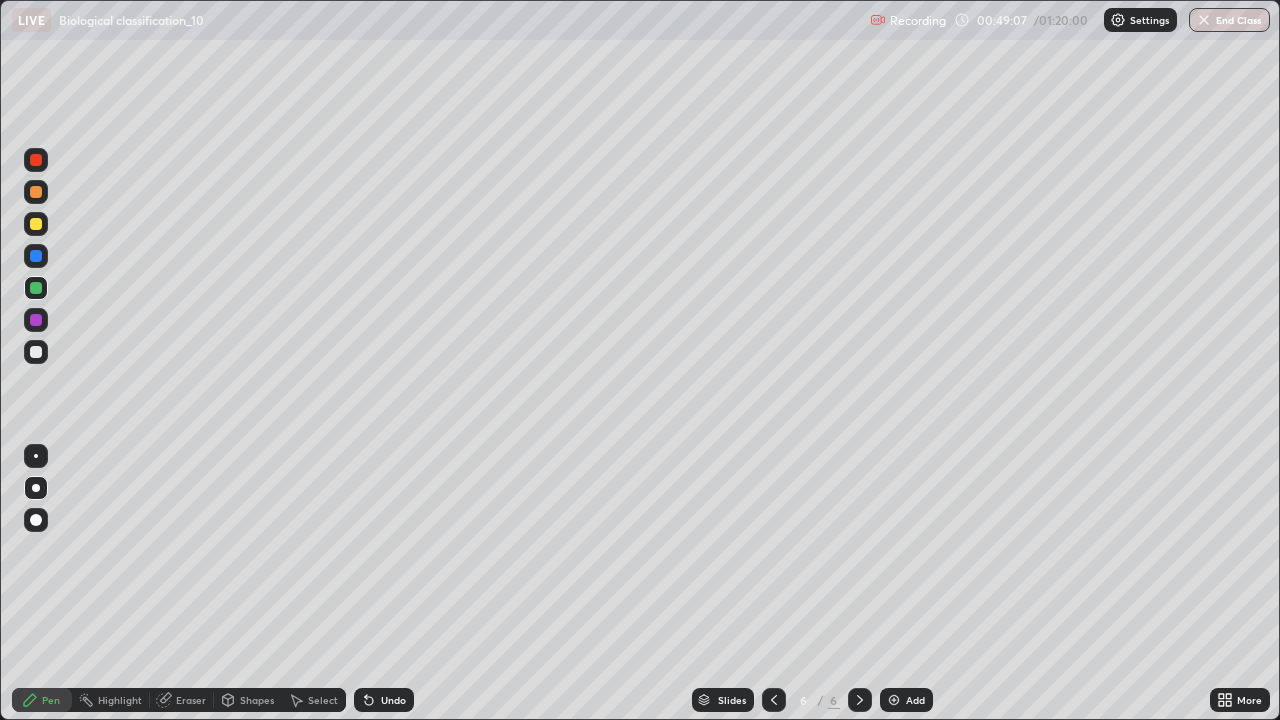 click at bounding box center (36, 352) 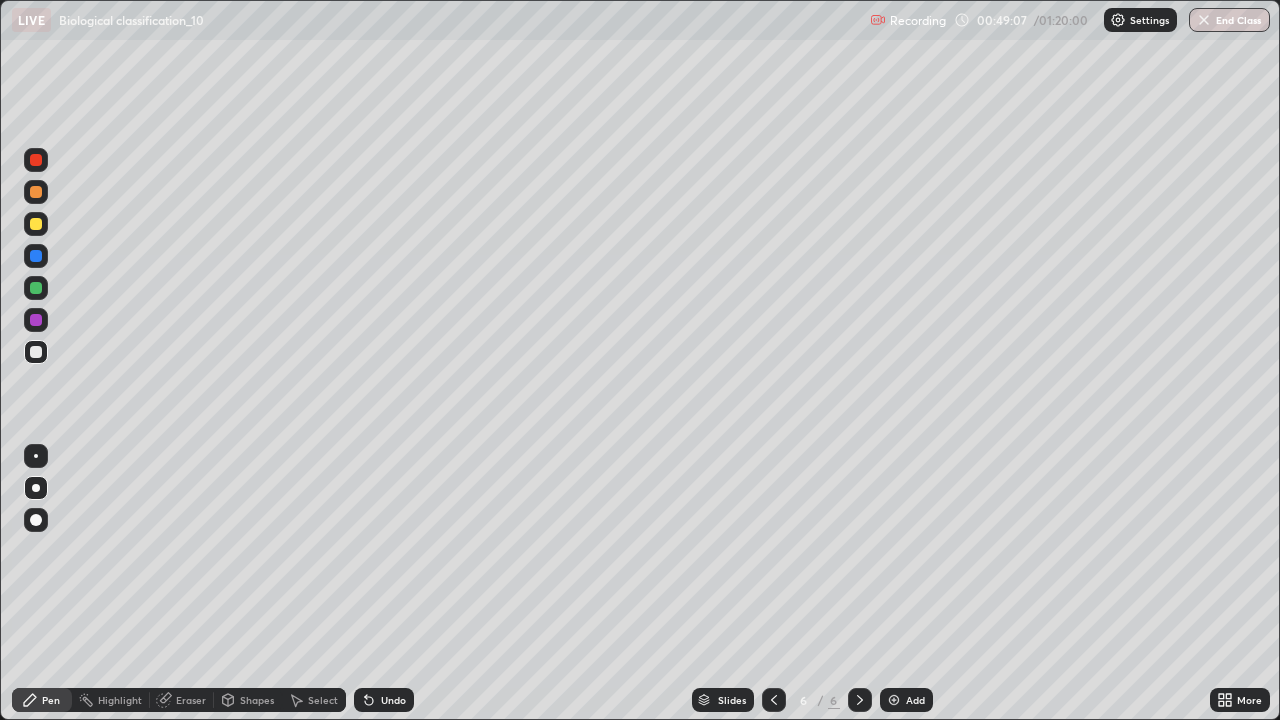 click at bounding box center (36, 288) 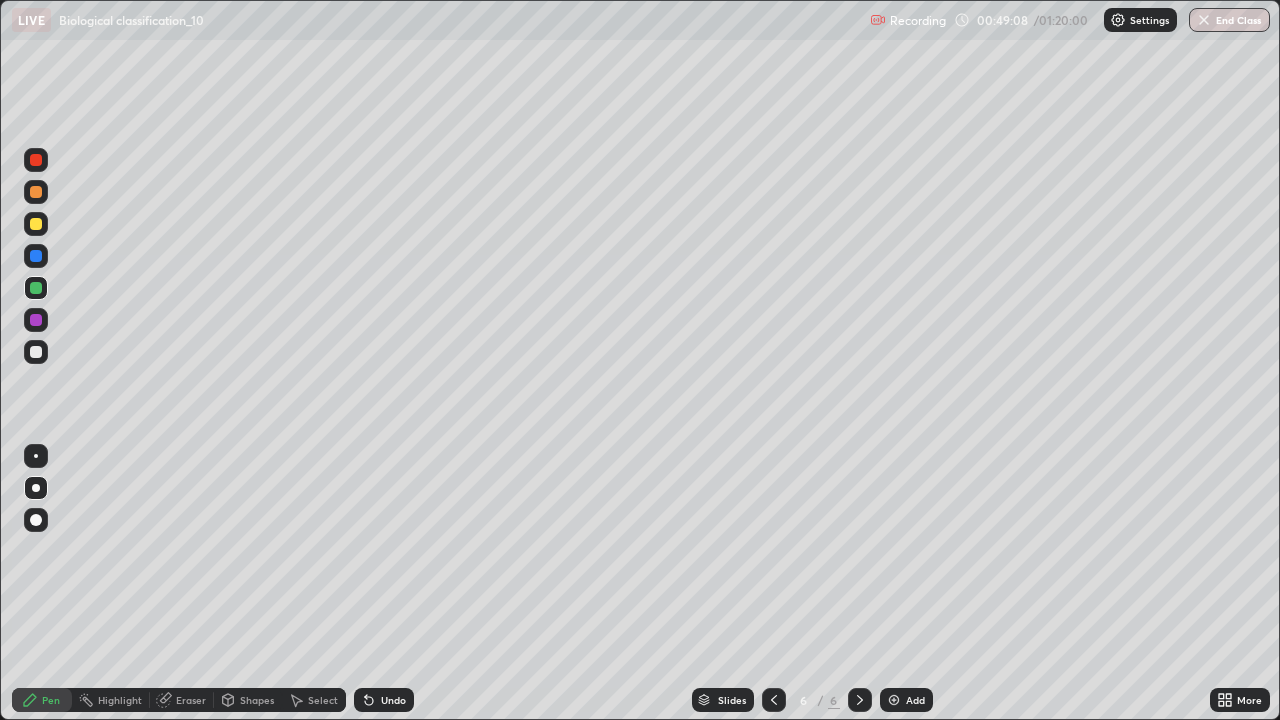 click at bounding box center [36, 456] 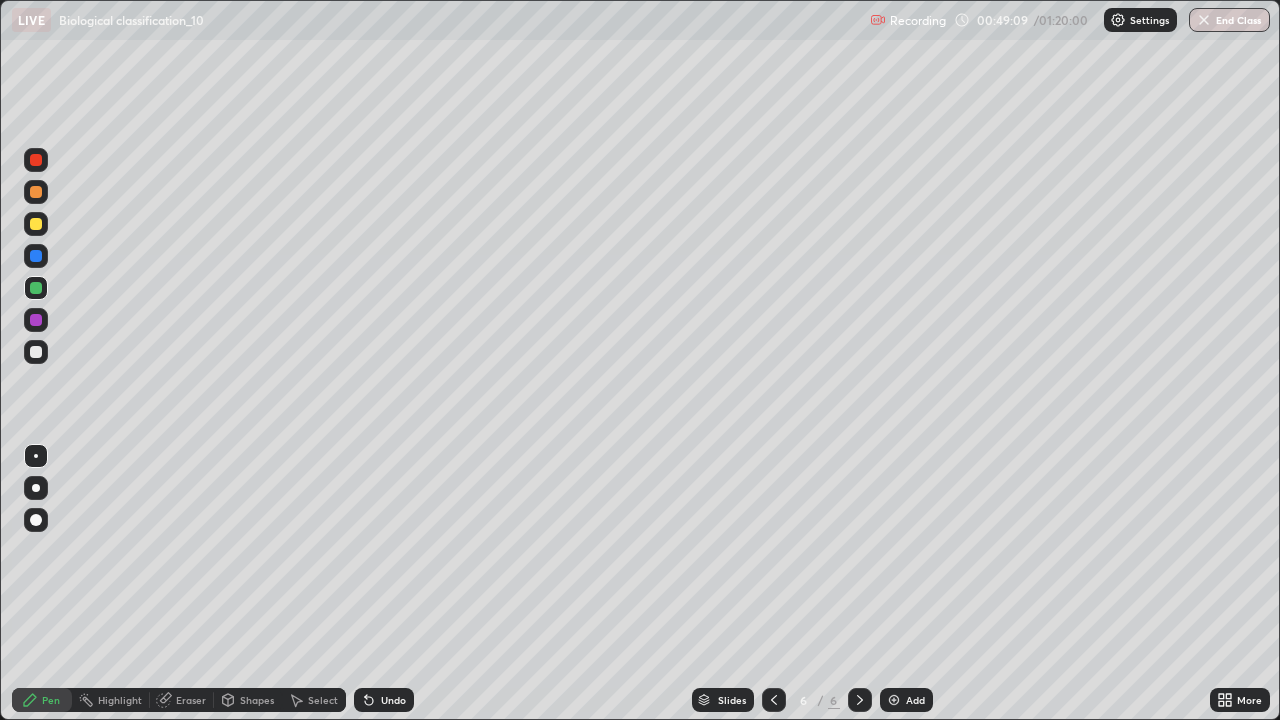 click at bounding box center [36, 488] 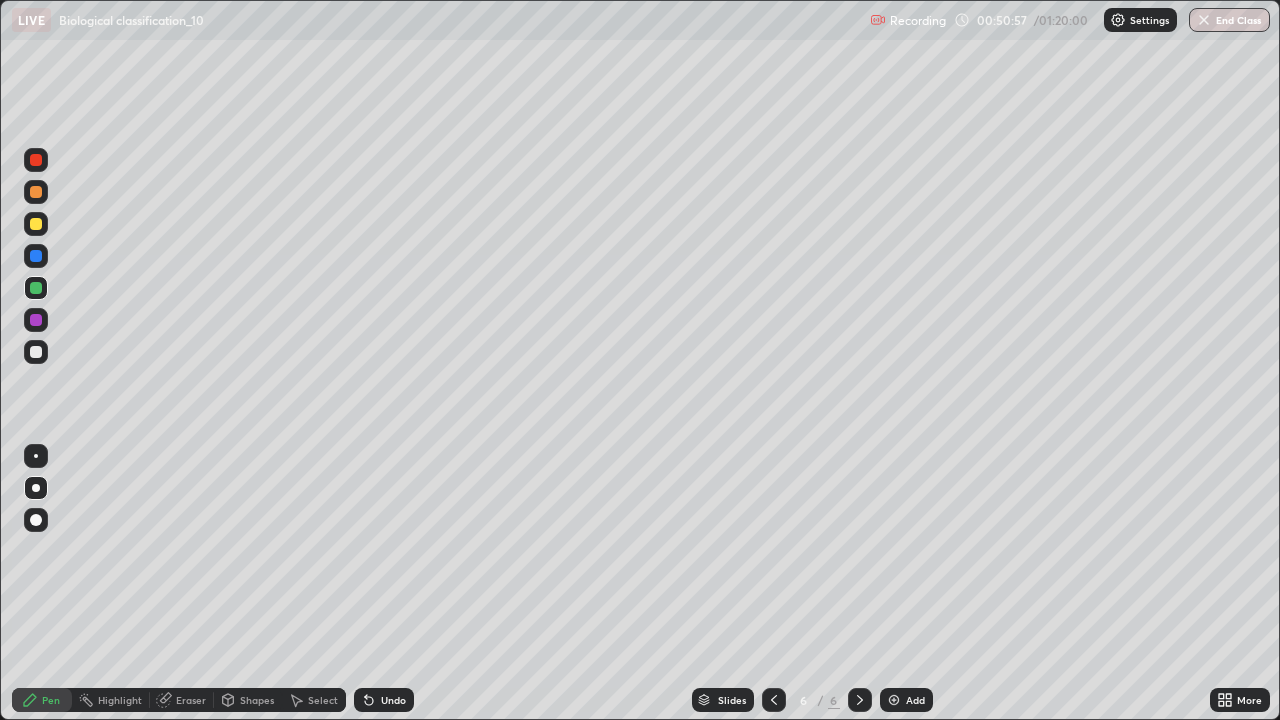 click at bounding box center (36, 192) 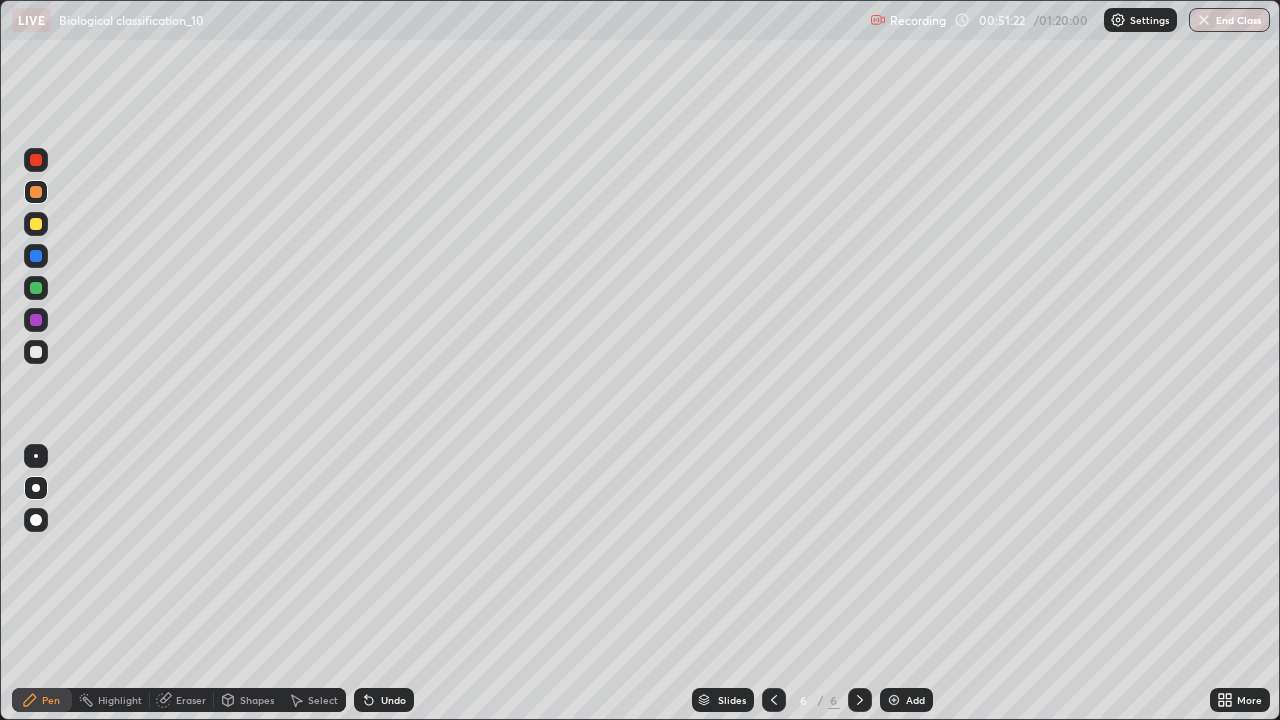 click at bounding box center [36, 352] 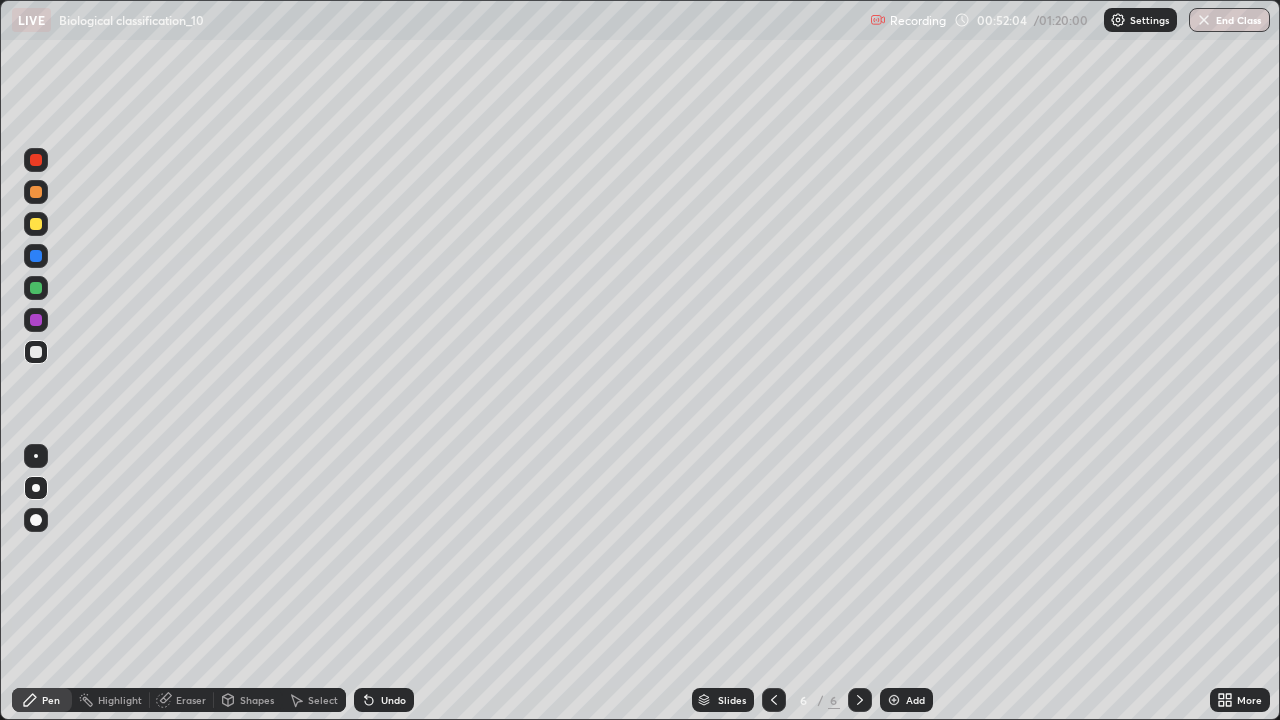 click at bounding box center (894, 700) 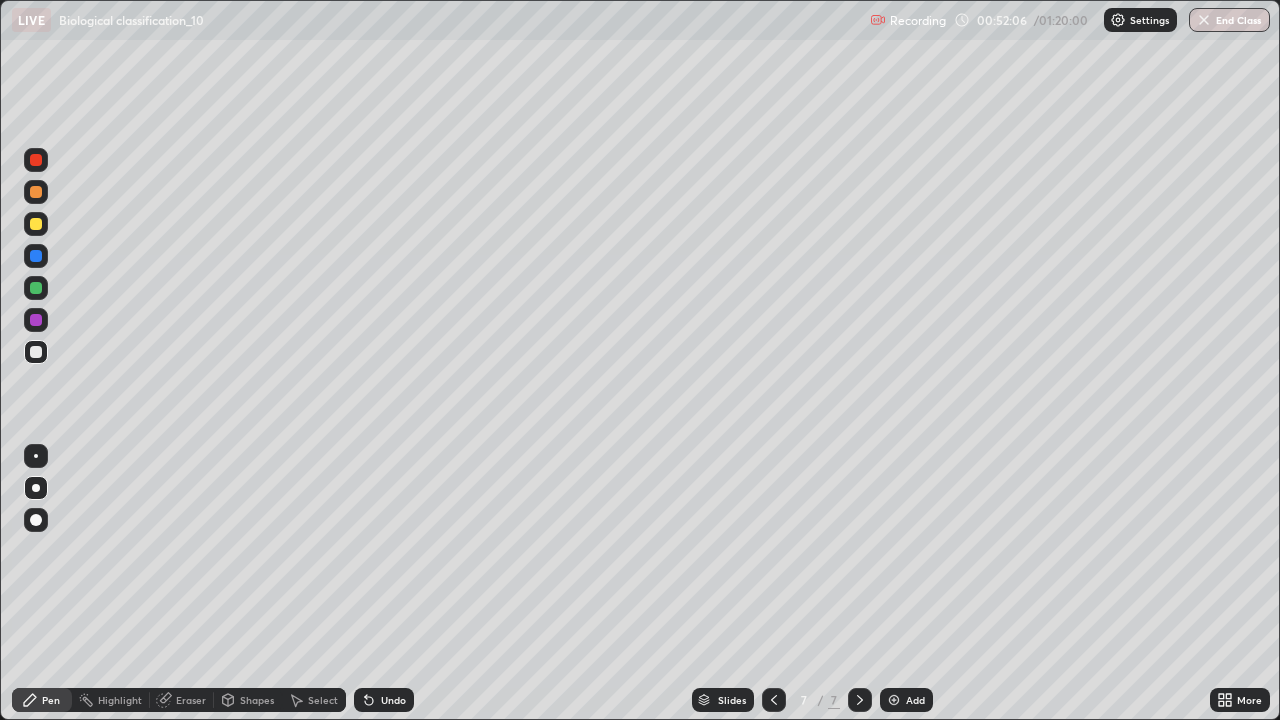 click at bounding box center [36, 288] 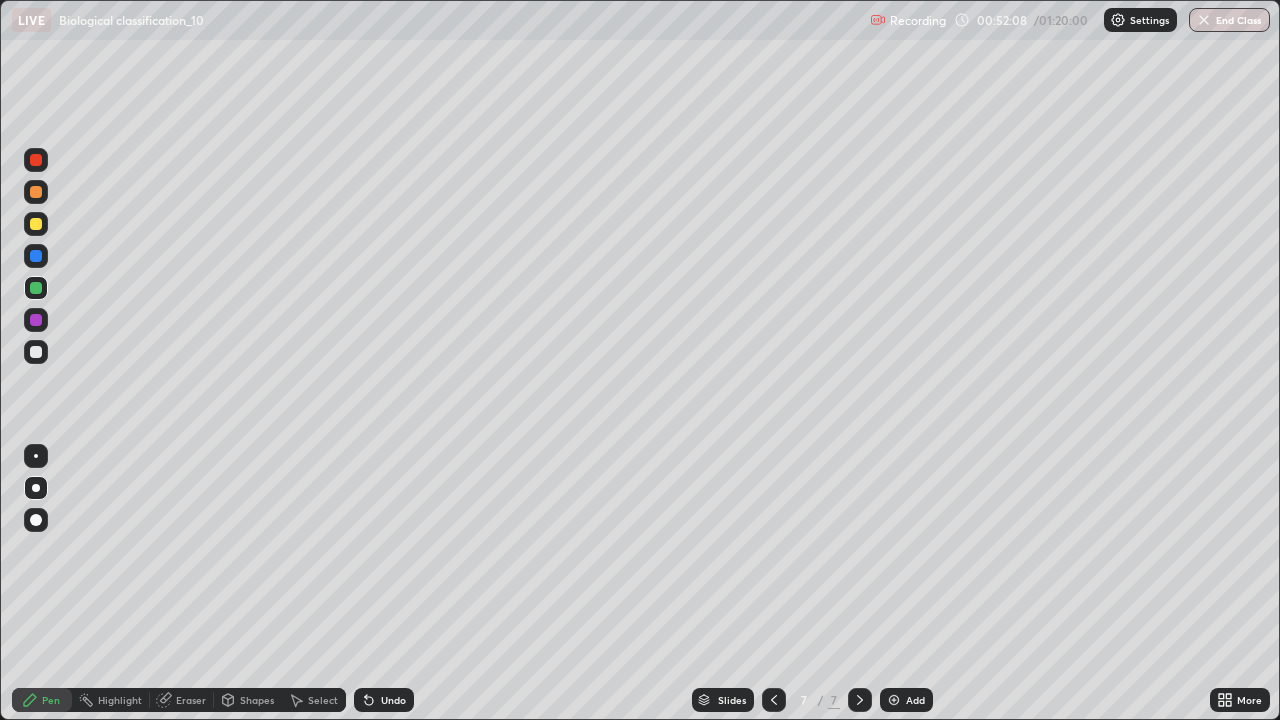 click at bounding box center [36, 352] 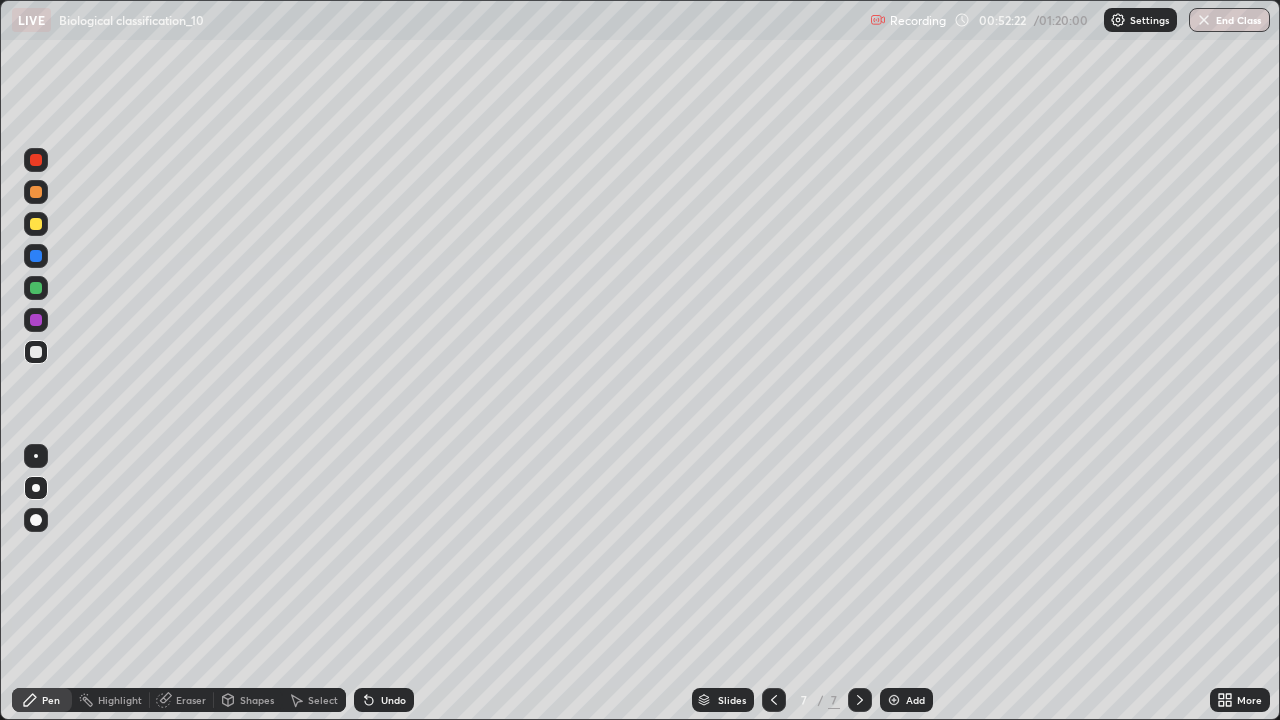 click at bounding box center [36, 256] 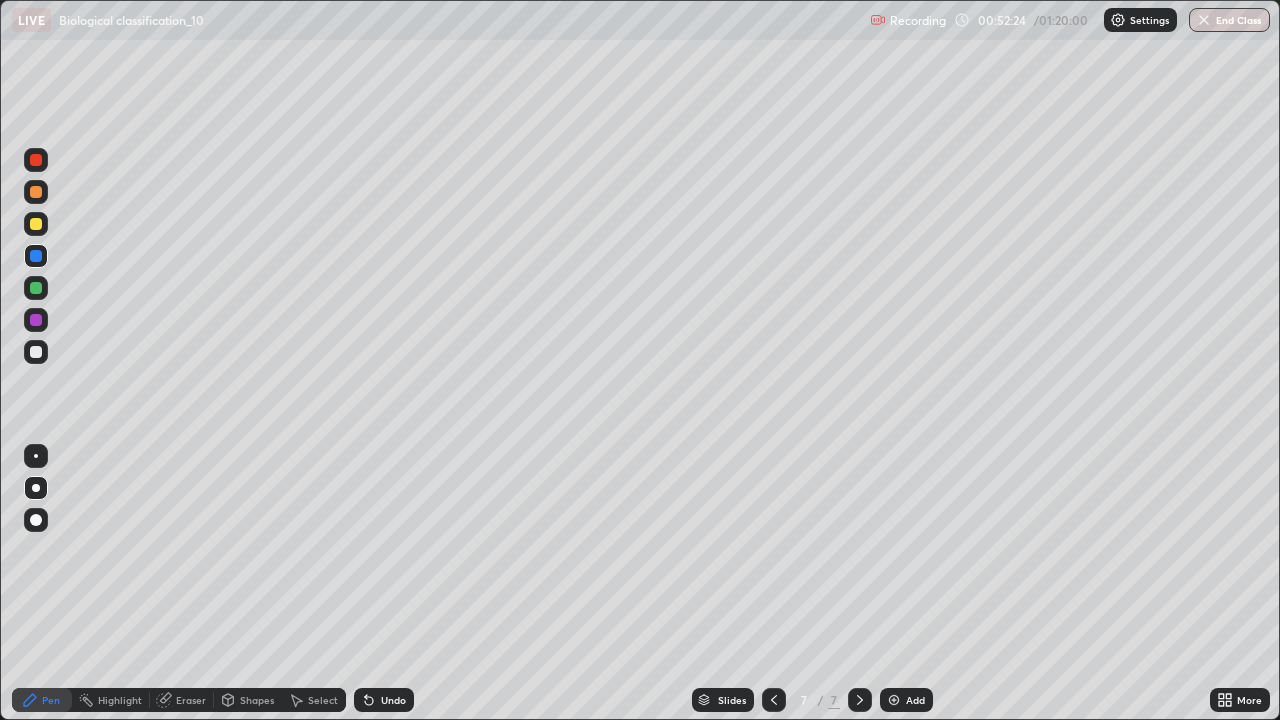 click at bounding box center [36, 520] 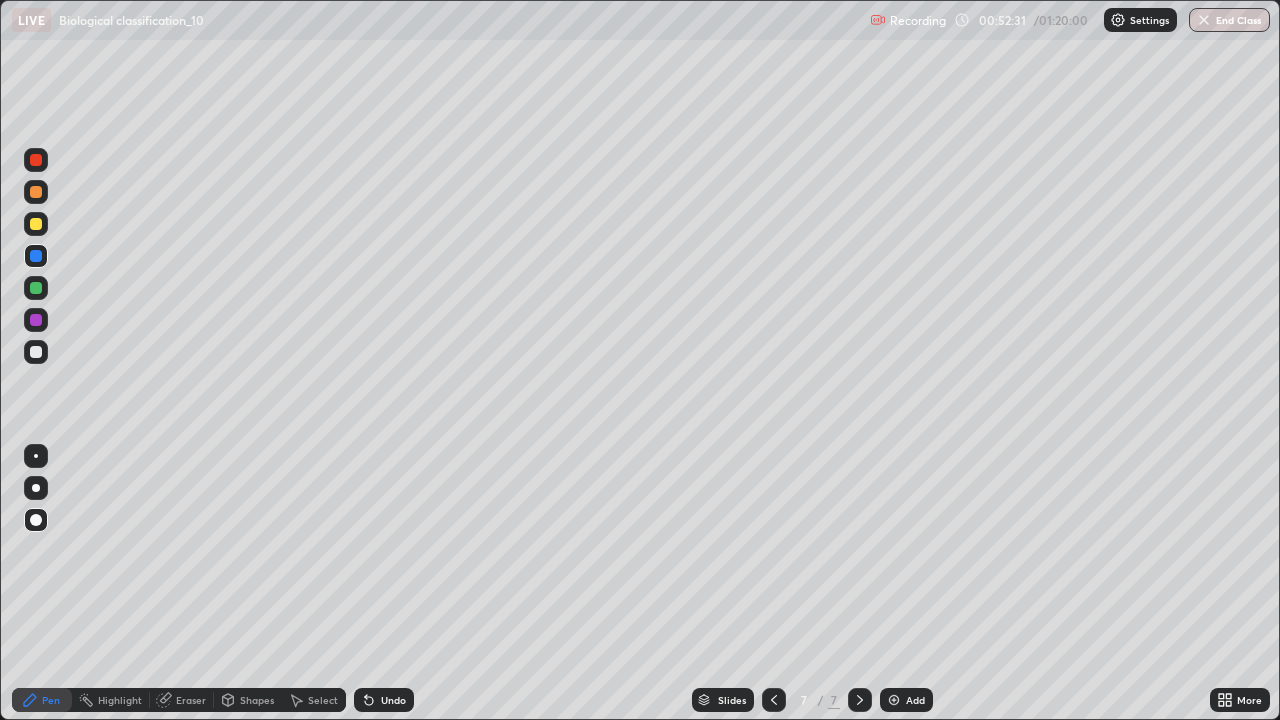 click at bounding box center [36, 224] 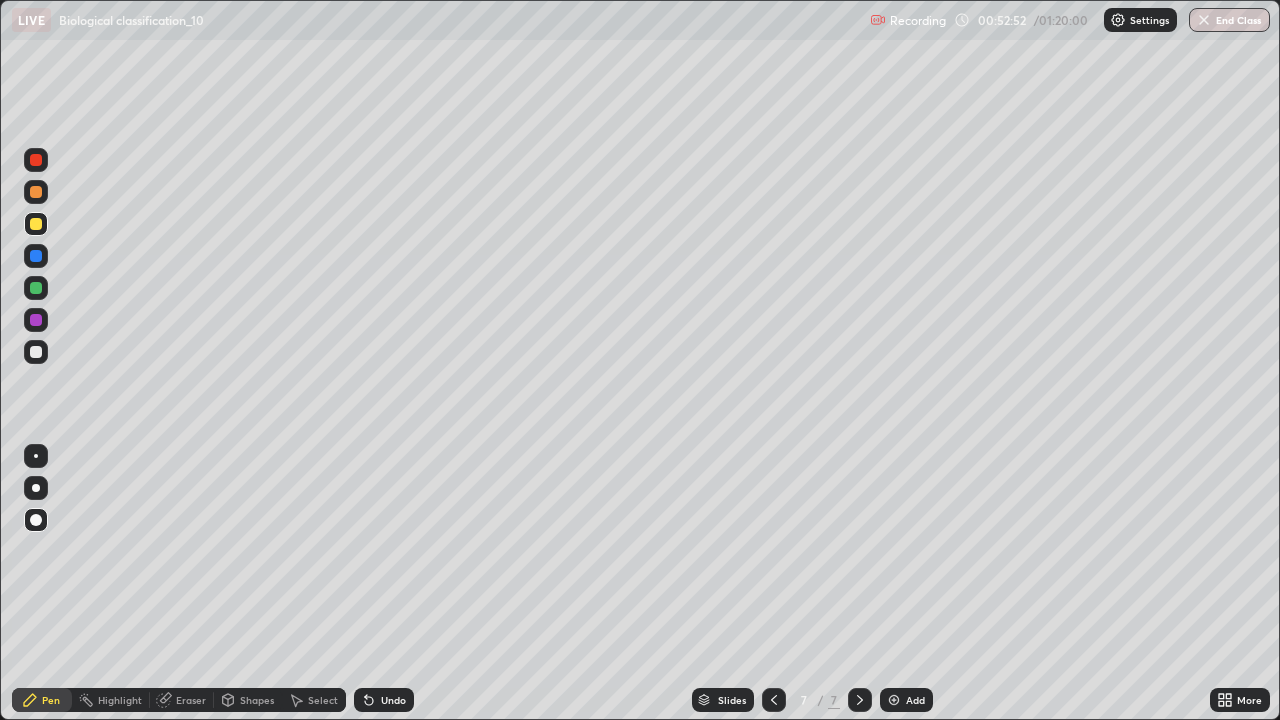 click at bounding box center (36, 488) 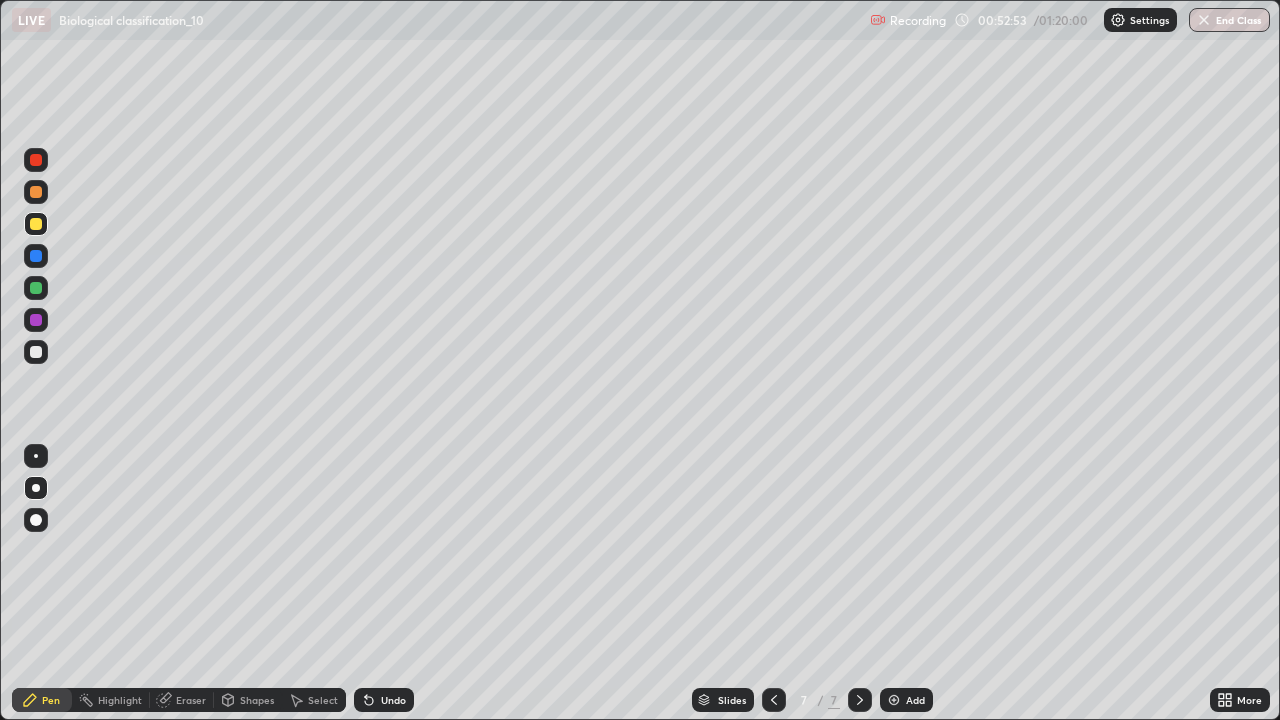 click at bounding box center (36, 256) 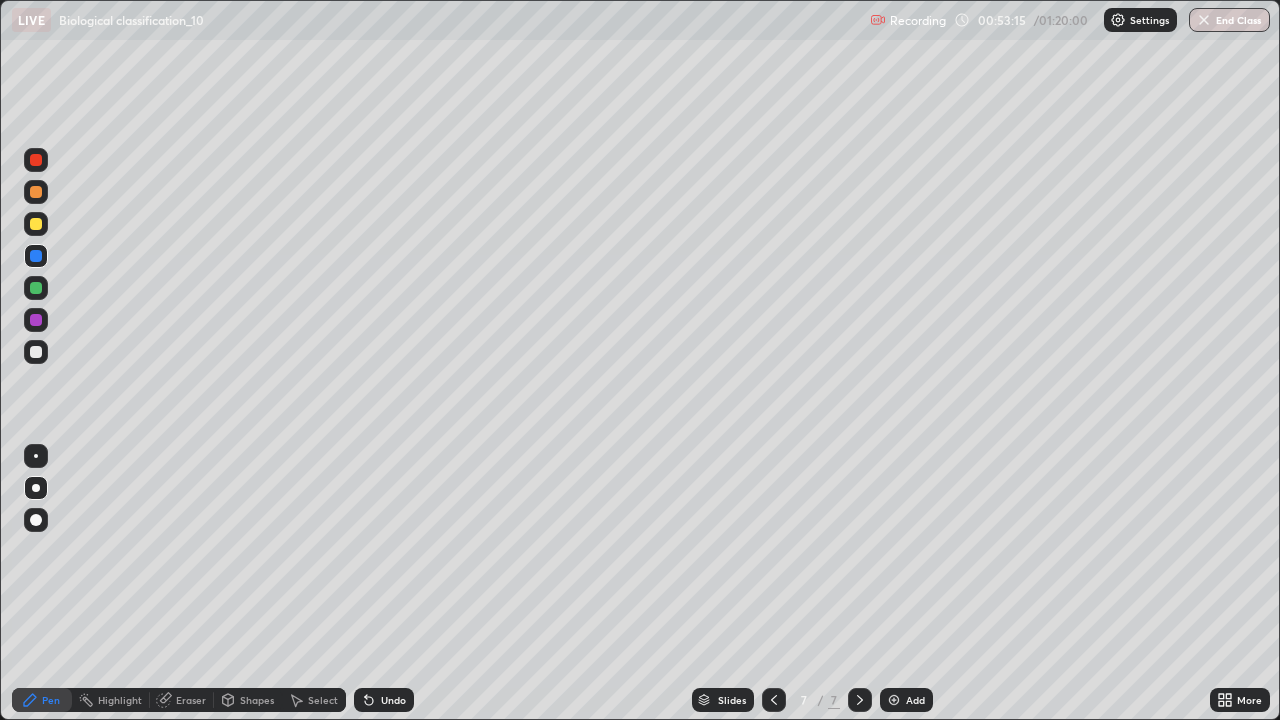 click on "Highlight" at bounding box center (111, 700) 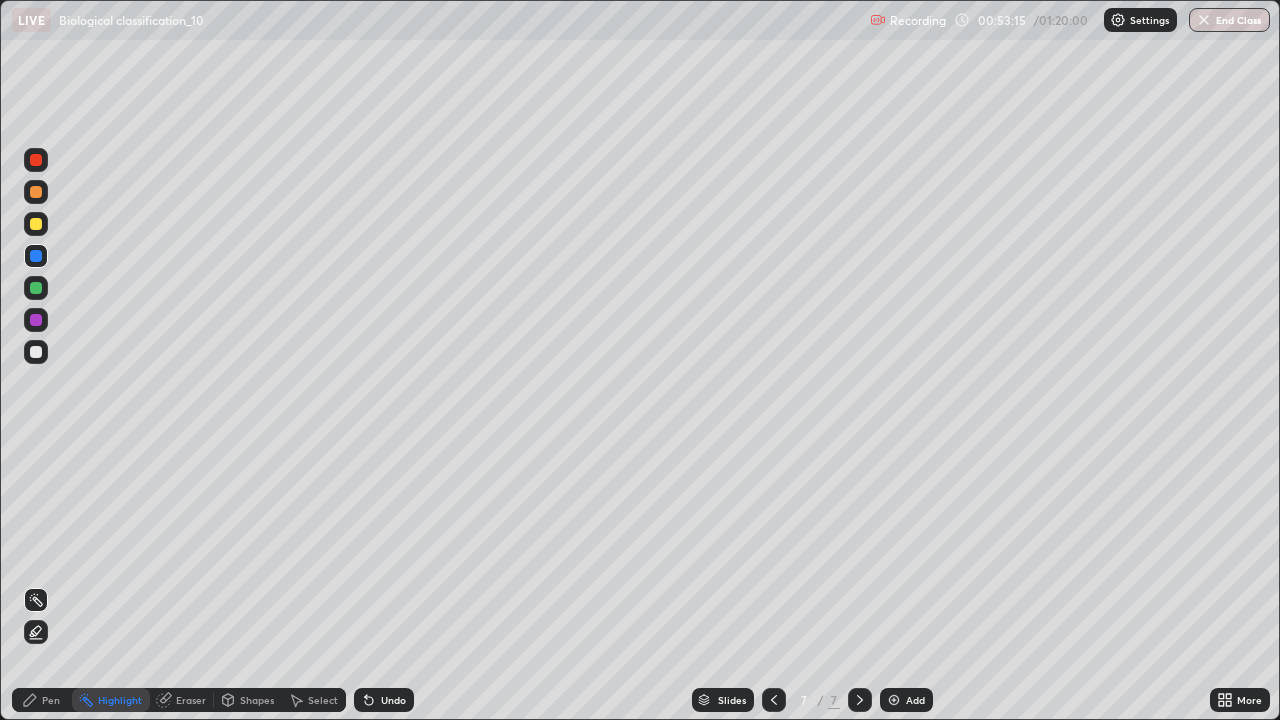 click at bounding box center [36, 320] 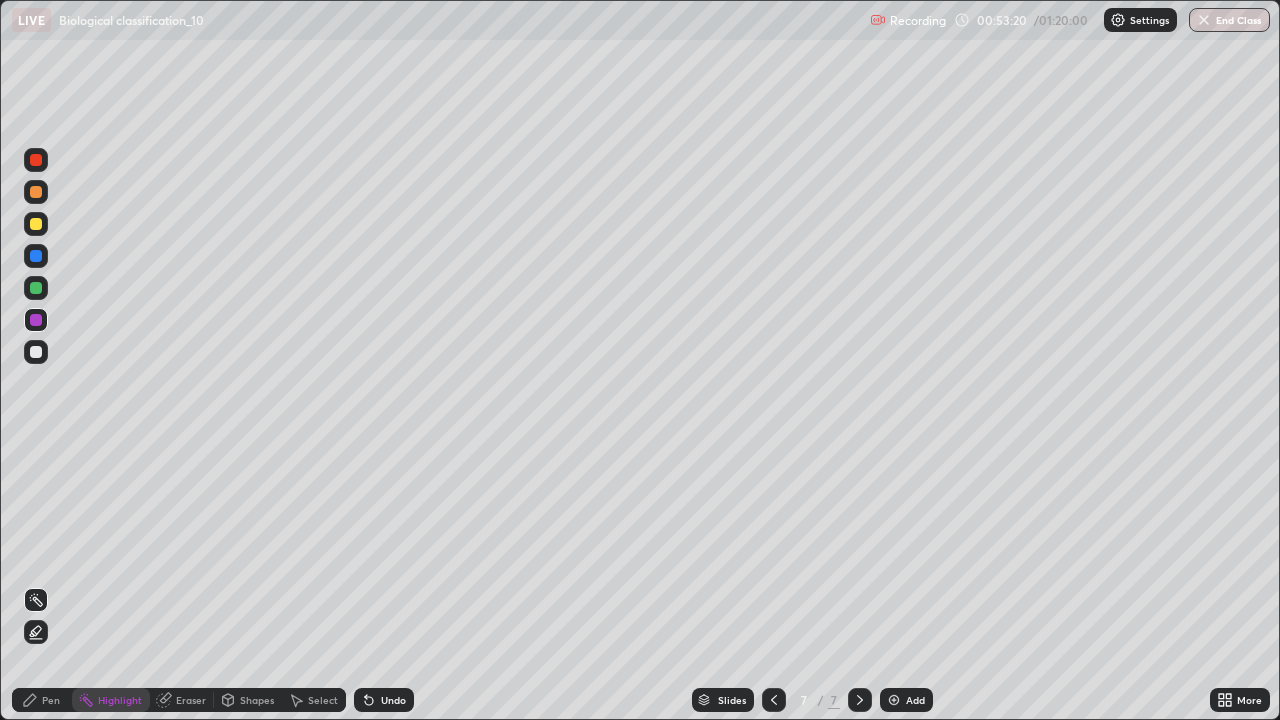 click 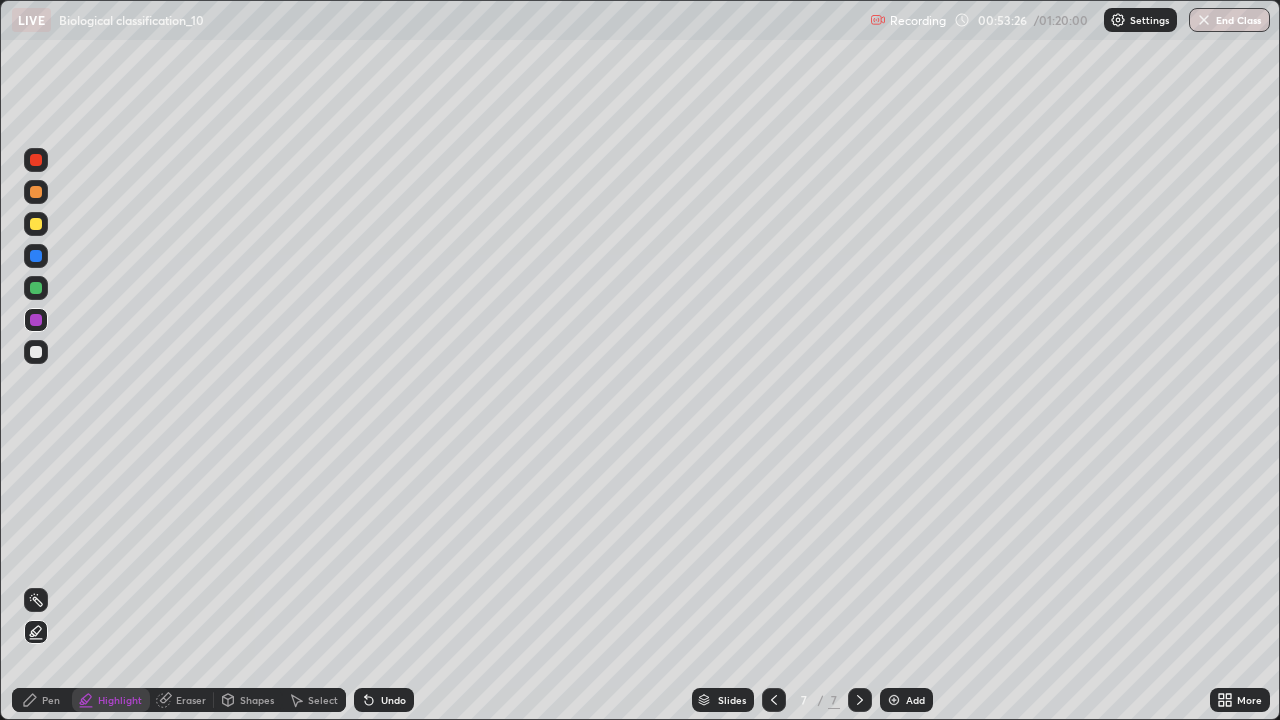 click 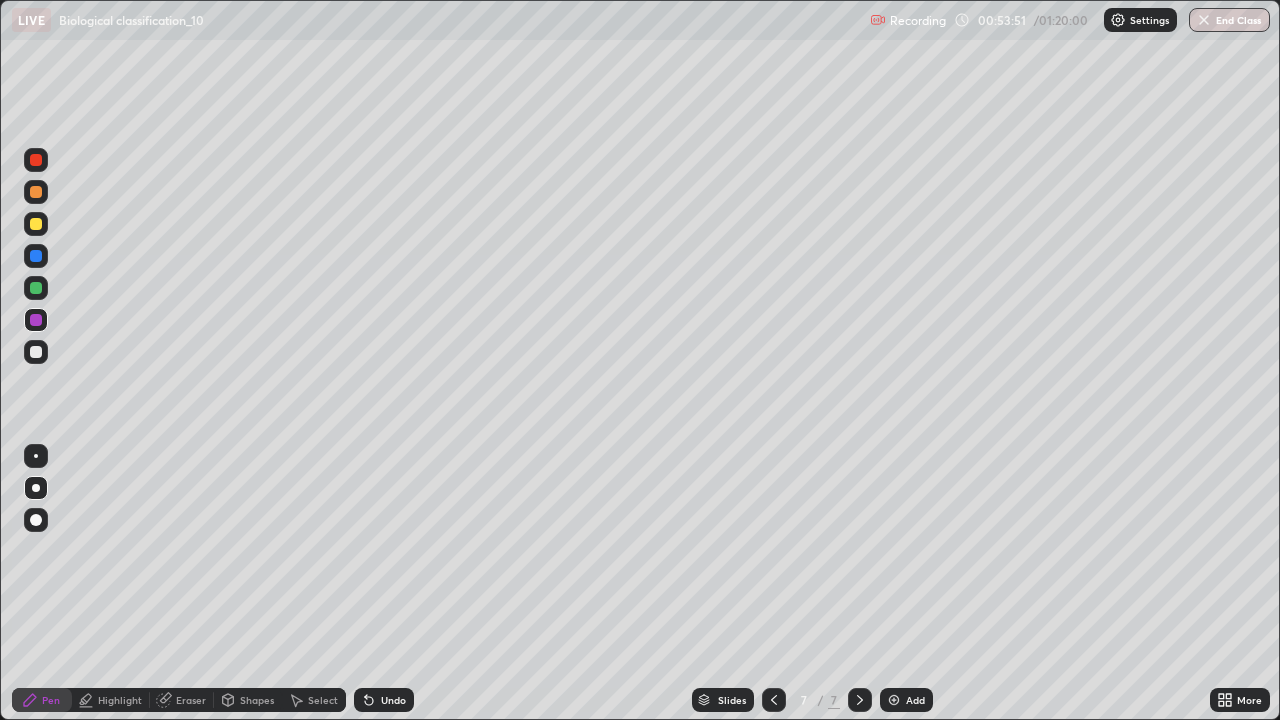 click 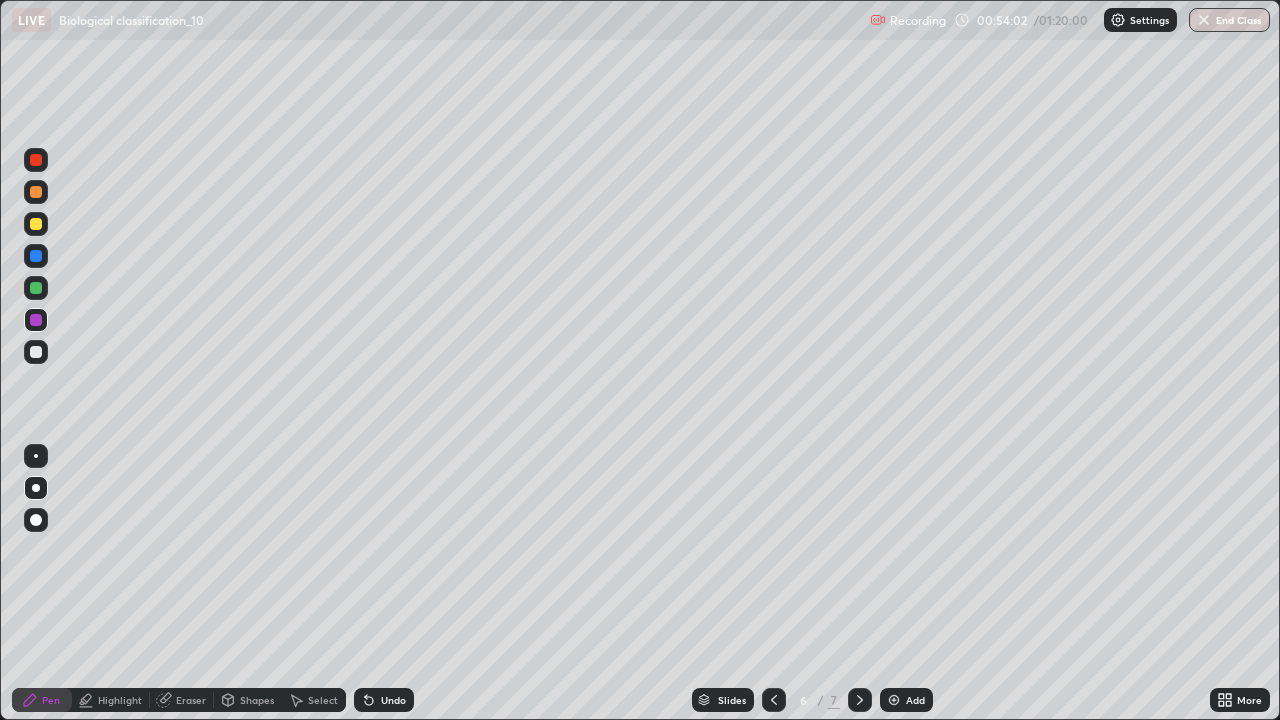 click 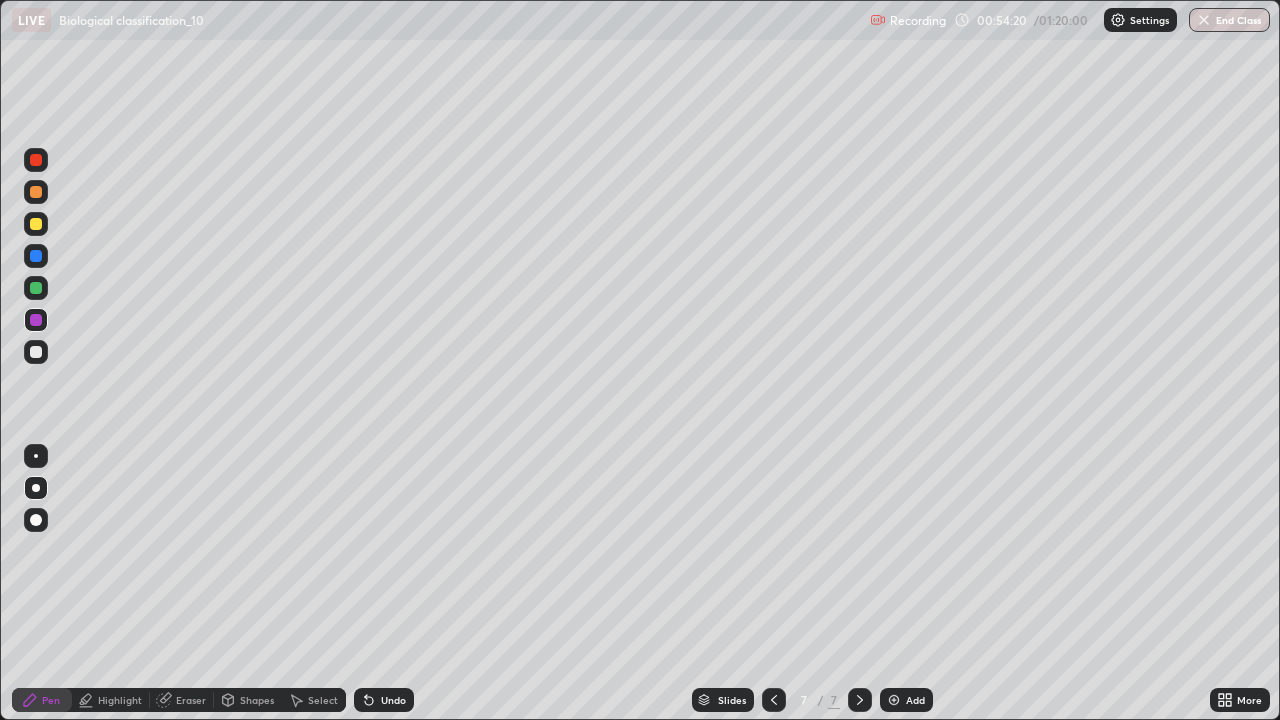 click 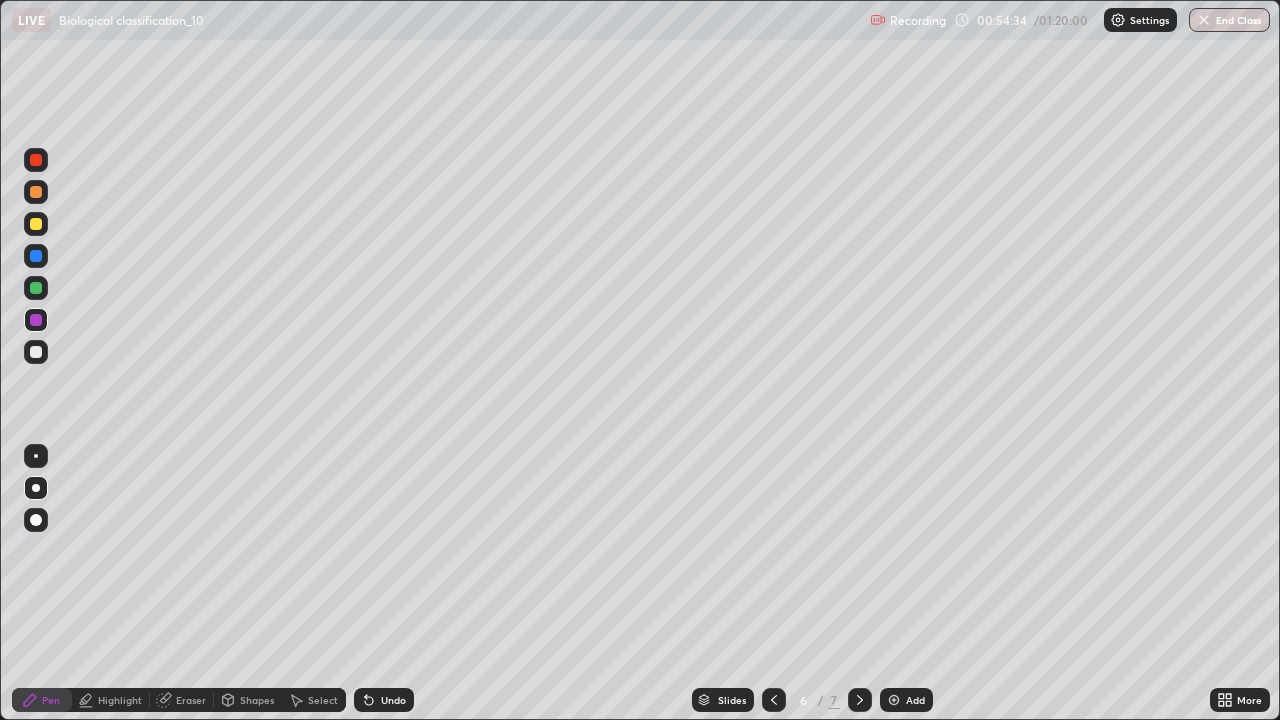 click at bounding box center [36, 352] 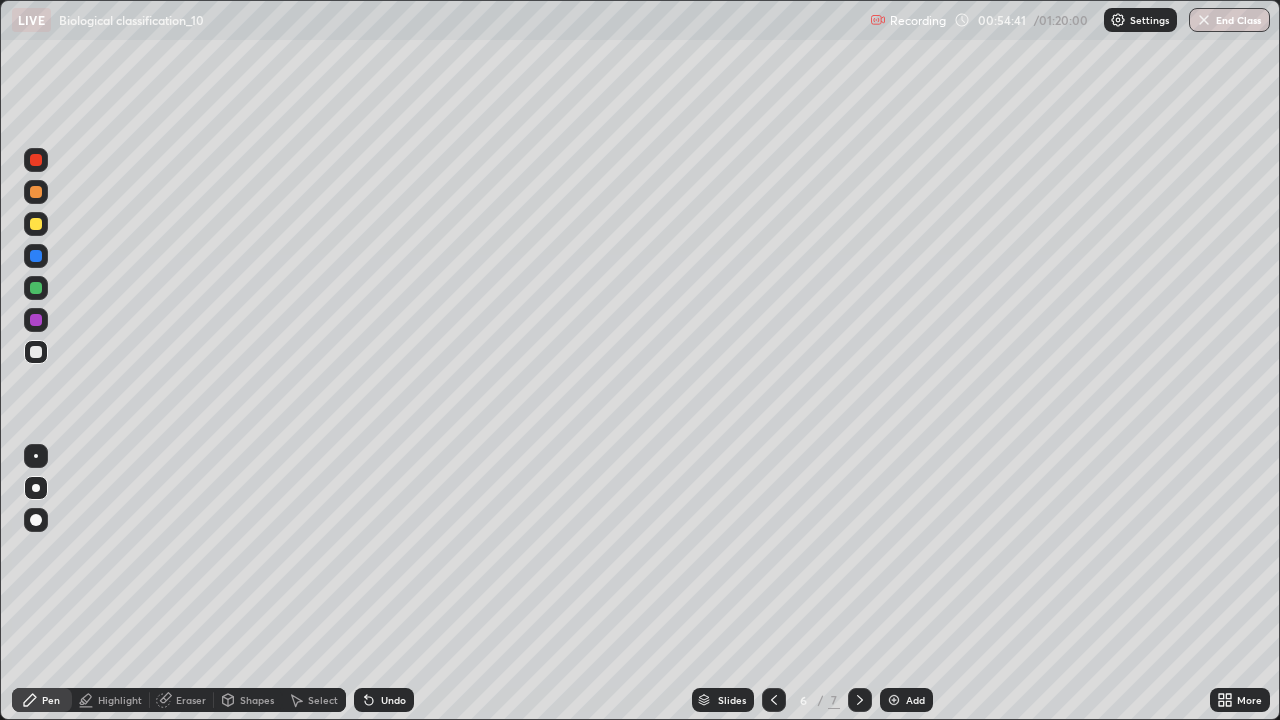 click at bounding box center [36, 288] 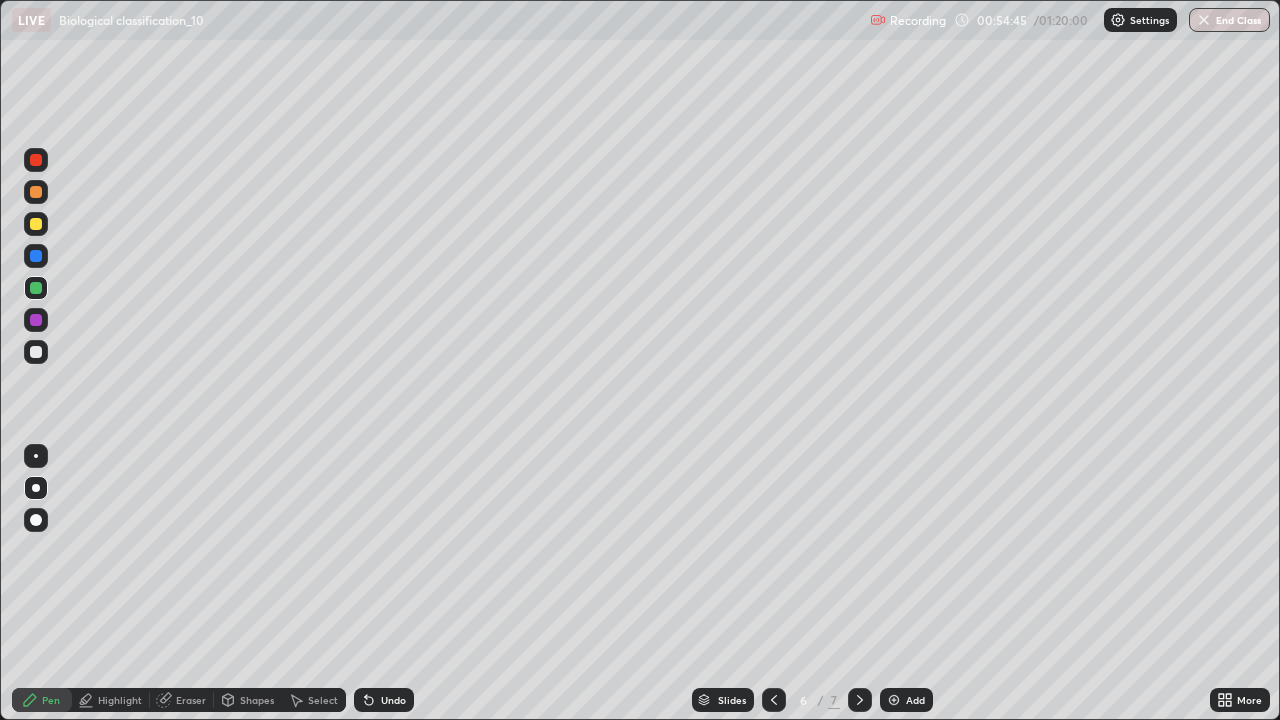 click at bounding box center [36, 520] 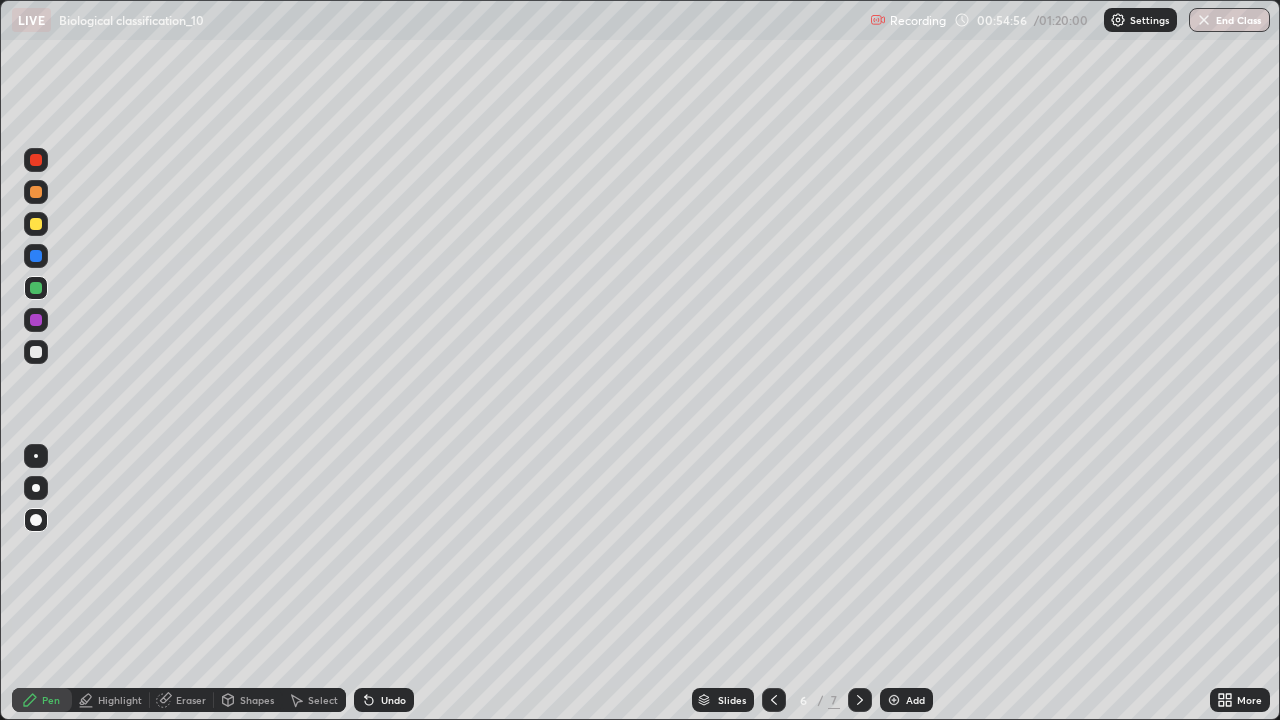 click at bounding box center [36, 488] 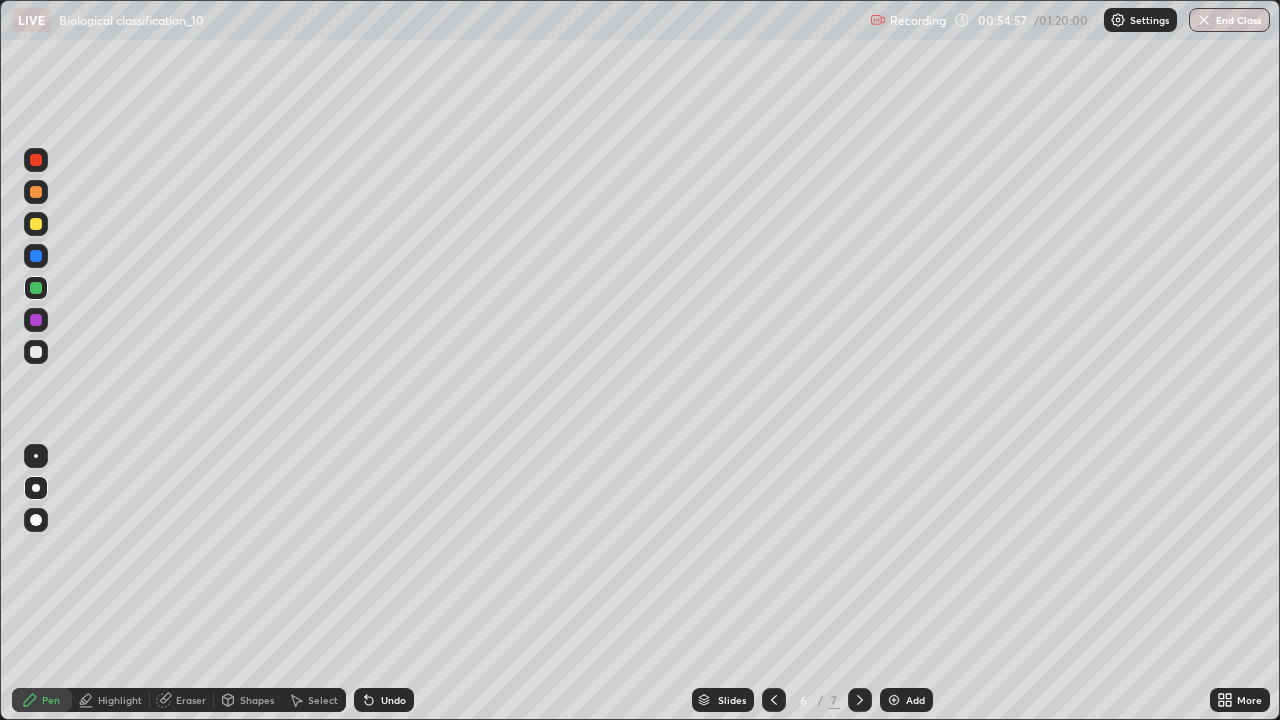 click at bounding box center (36, 192) 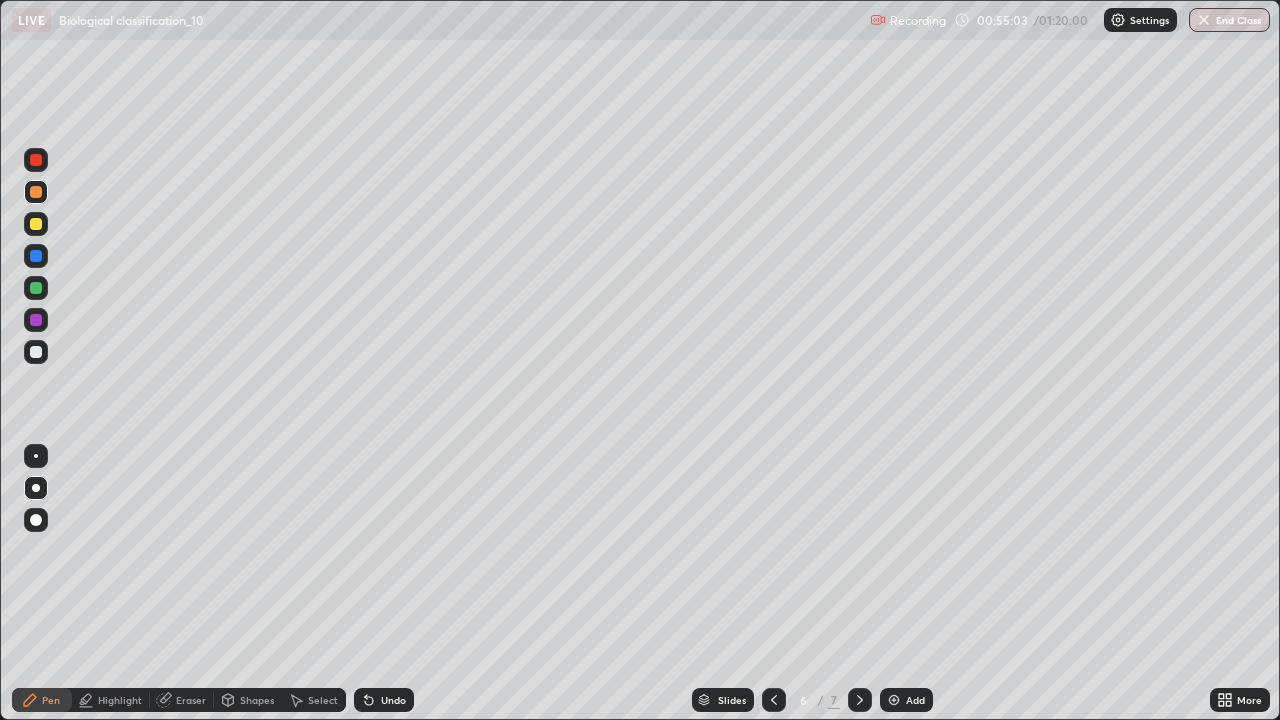 click on "Undo" at bounding box center [384, 700] 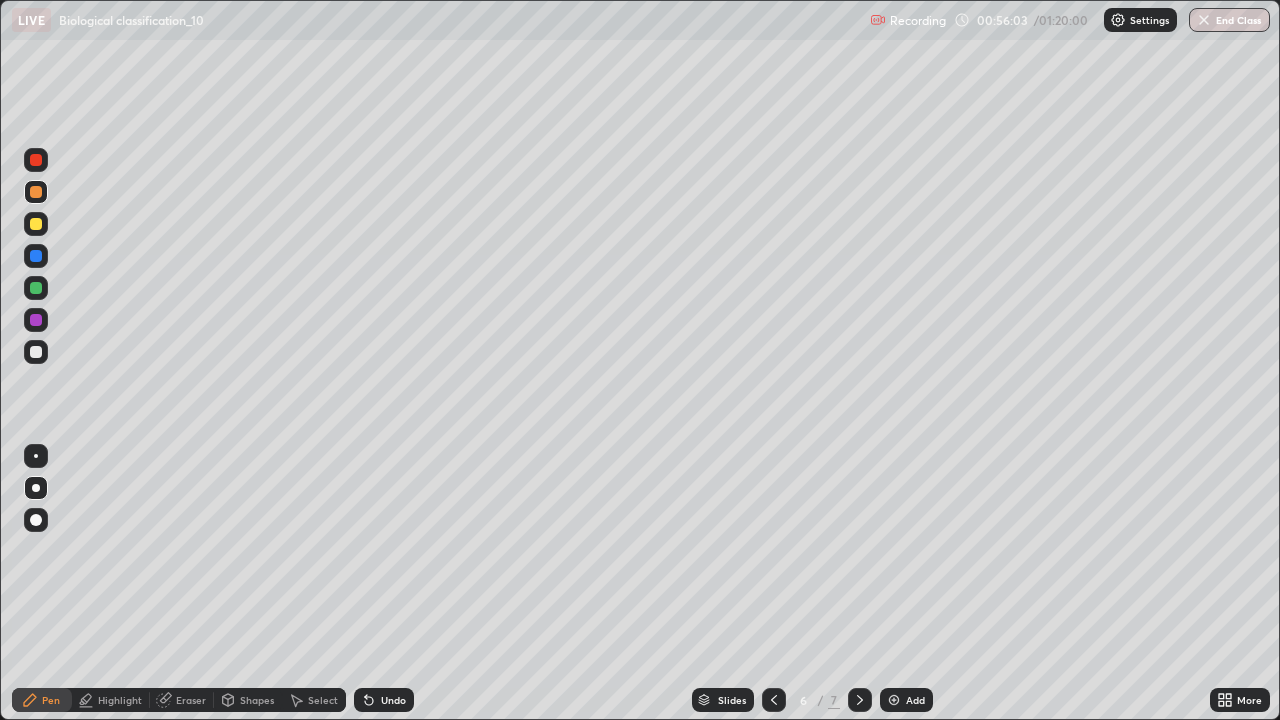 click at bounding box center (36, 352) 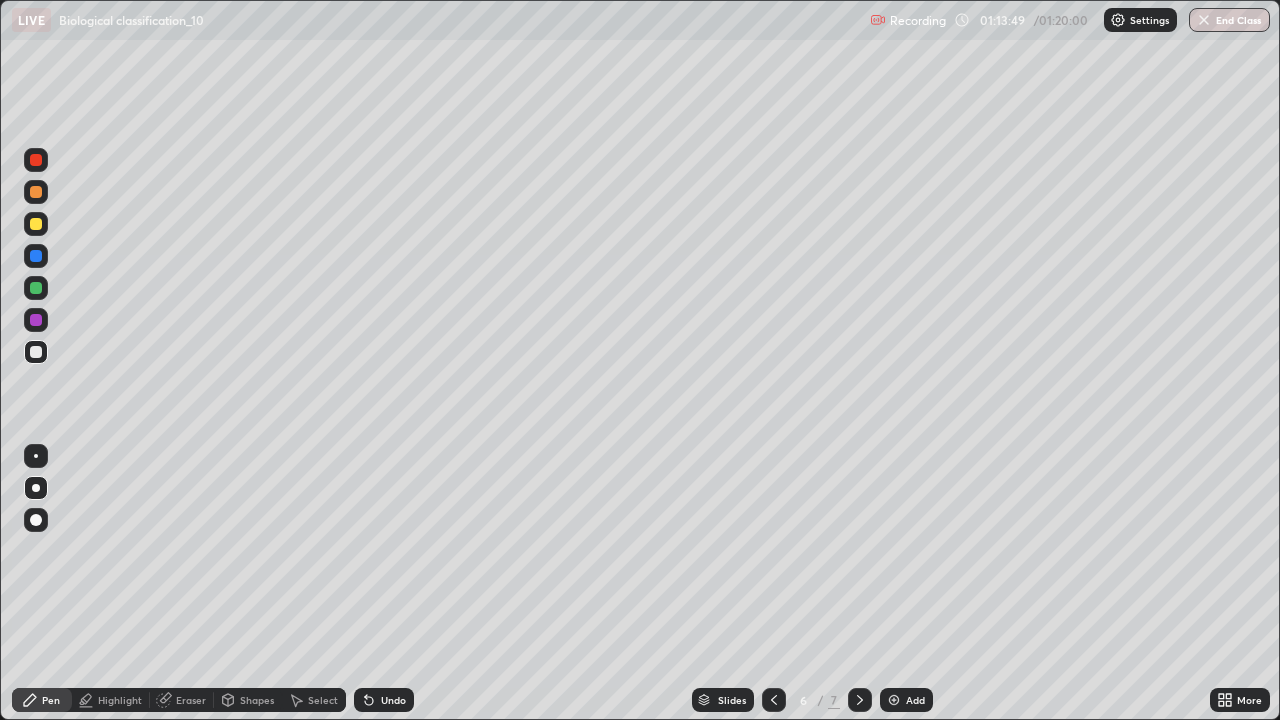 click 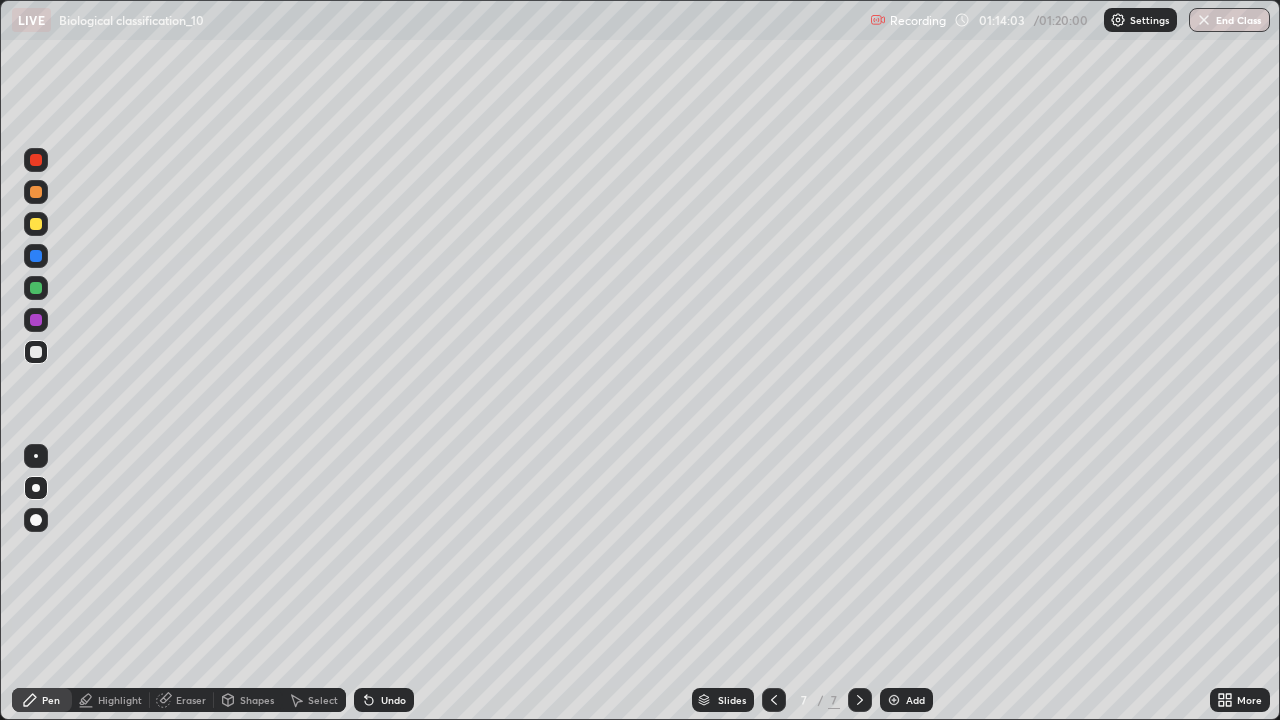 click at bounding box center [774, 700] 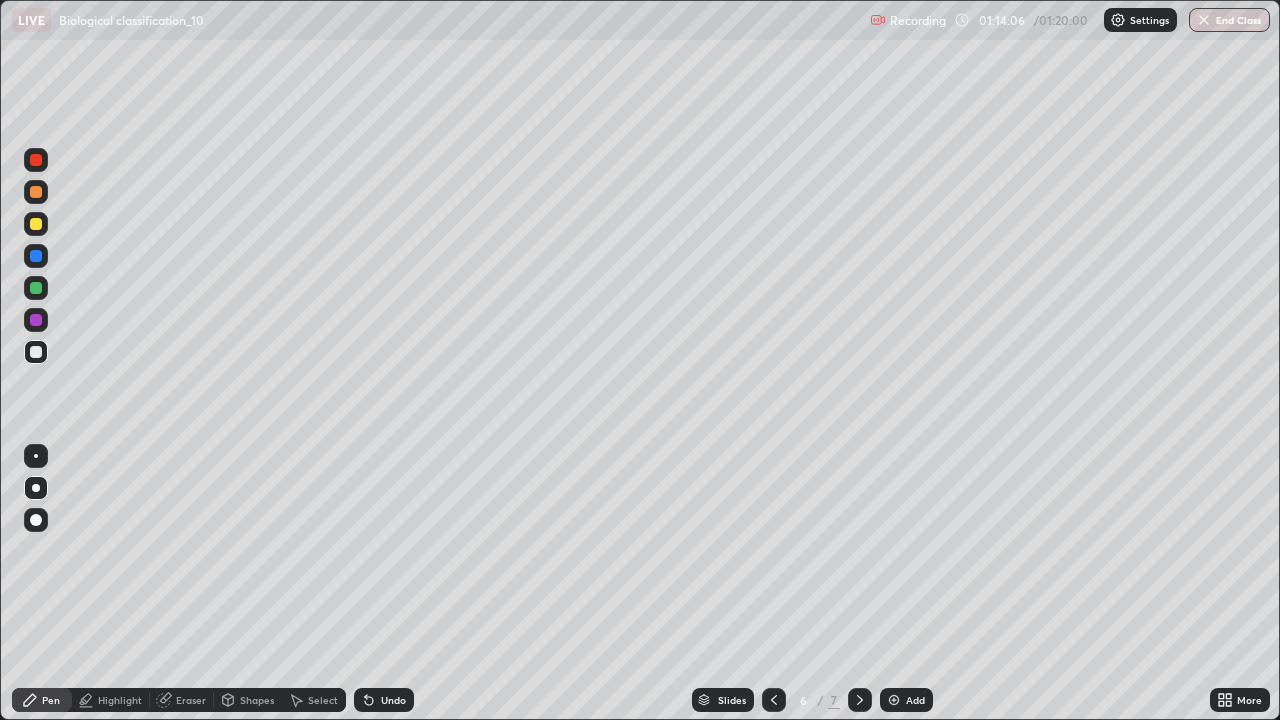 click 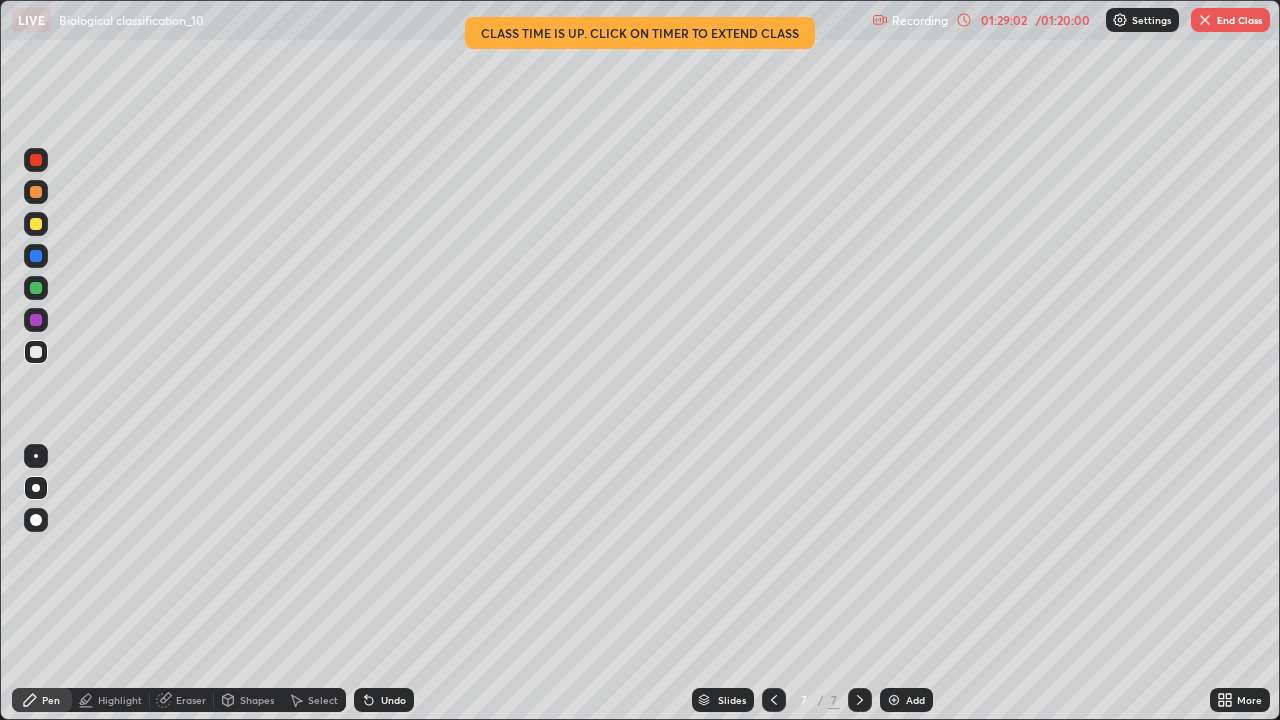 click on "End Class" at bounding box center (1230, 20) 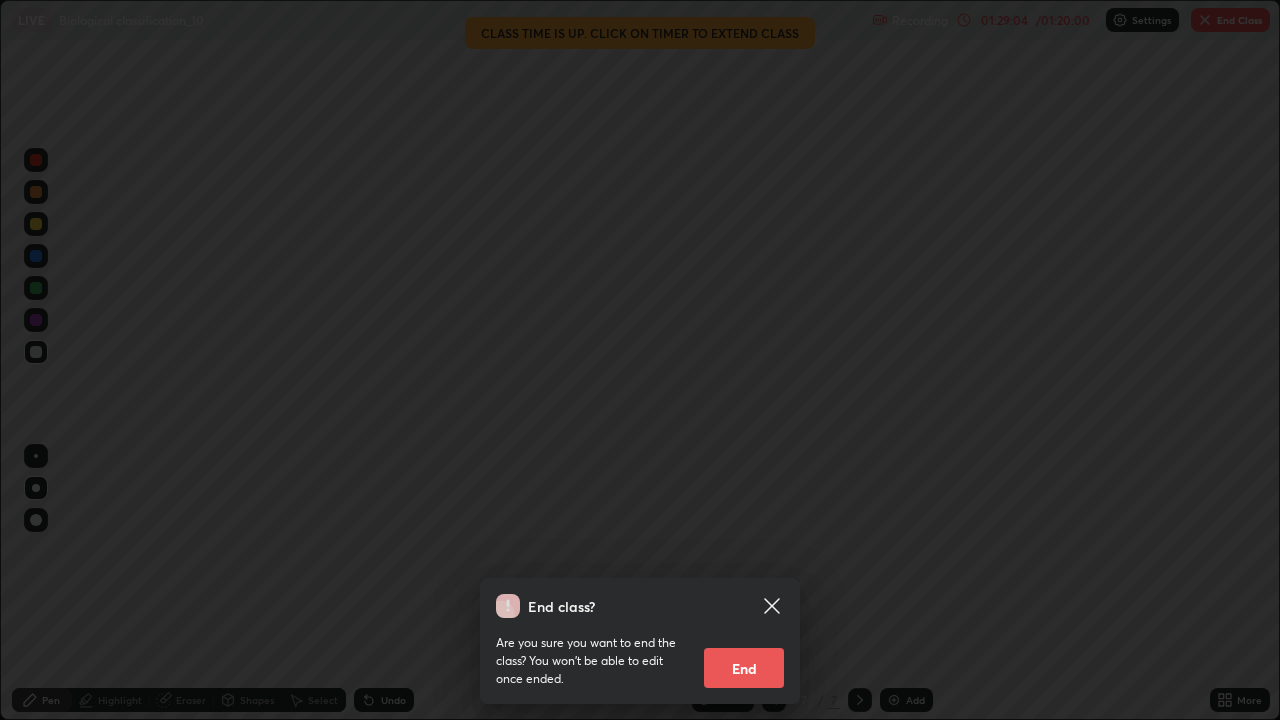 click on "End" at bounding box center (744, 668) 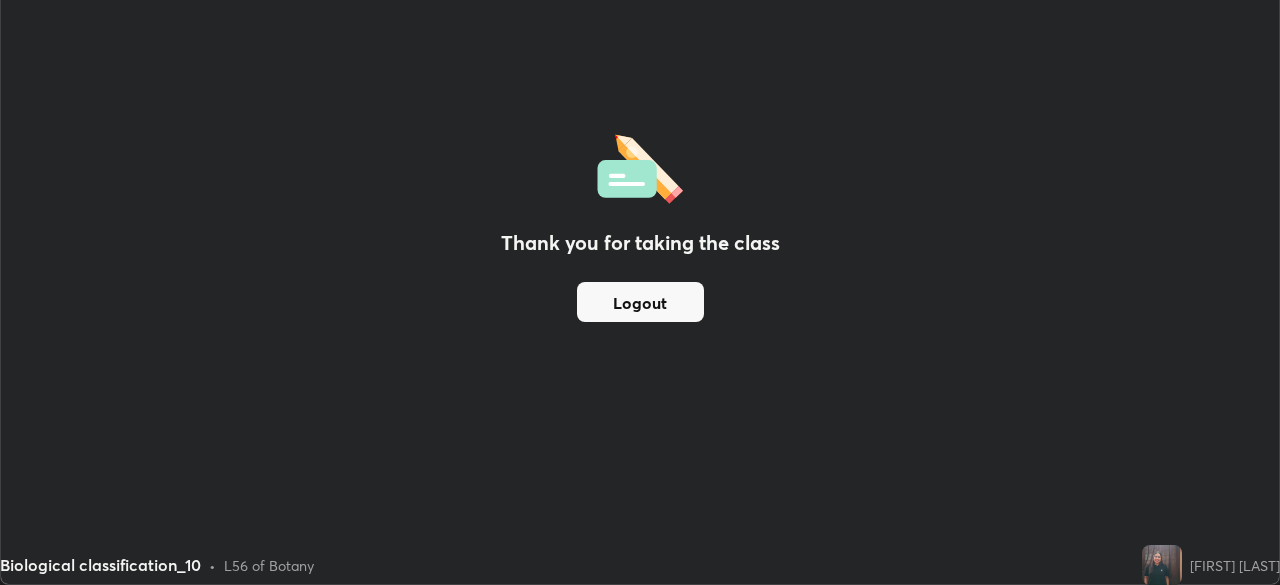 scroll, scrollTop: 585, scrollLeft: 1280, axis: both 